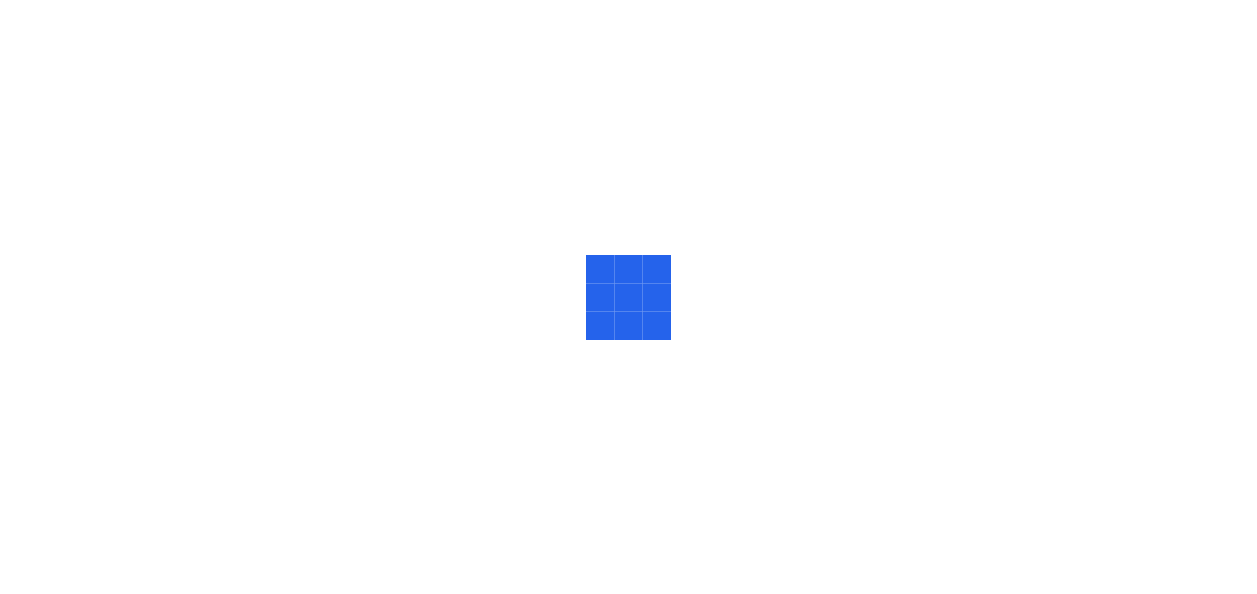 scroll, scrollTop: 0, scrollLeft: 0, axis: both 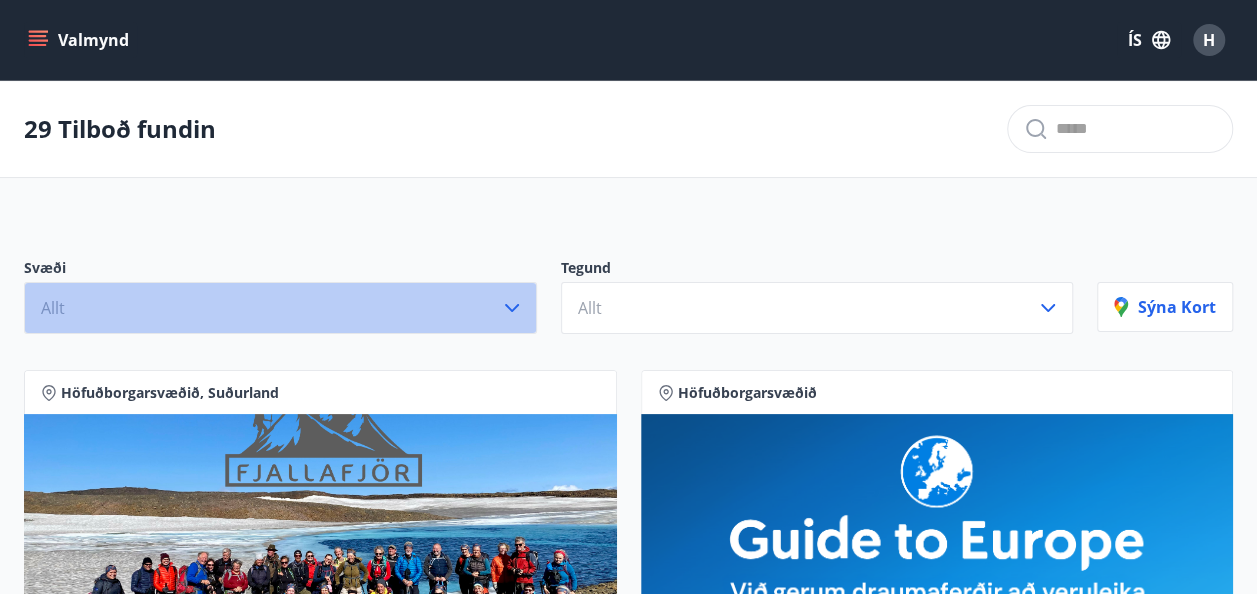 click 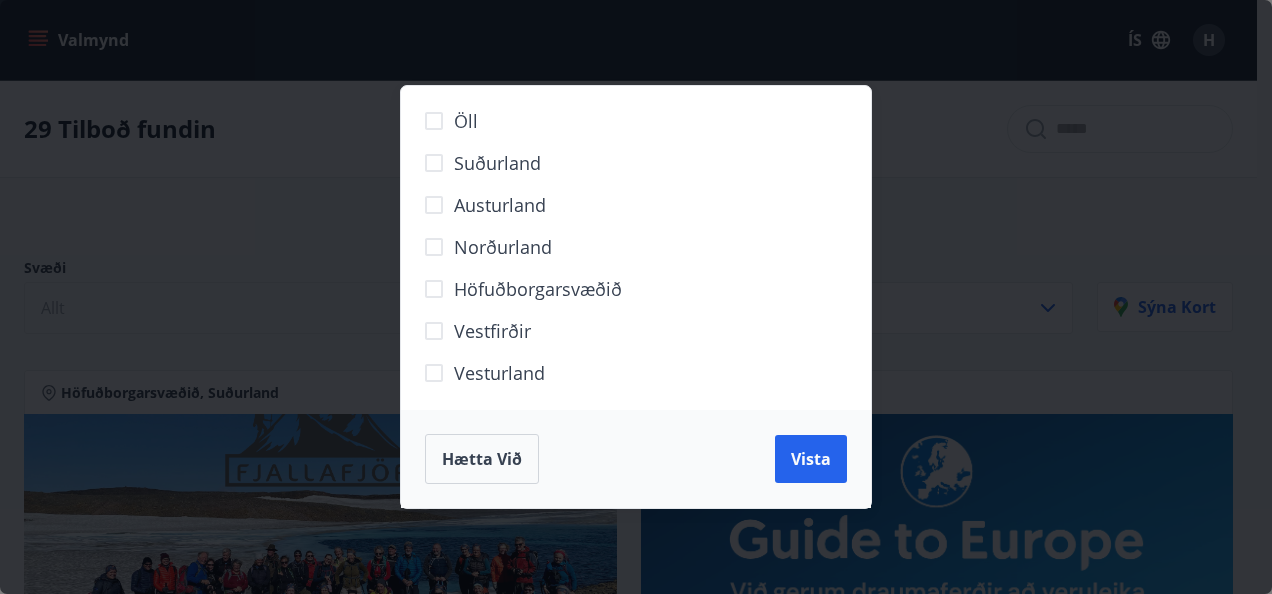 click on "Norðurland" at bounding box center (503, 247) 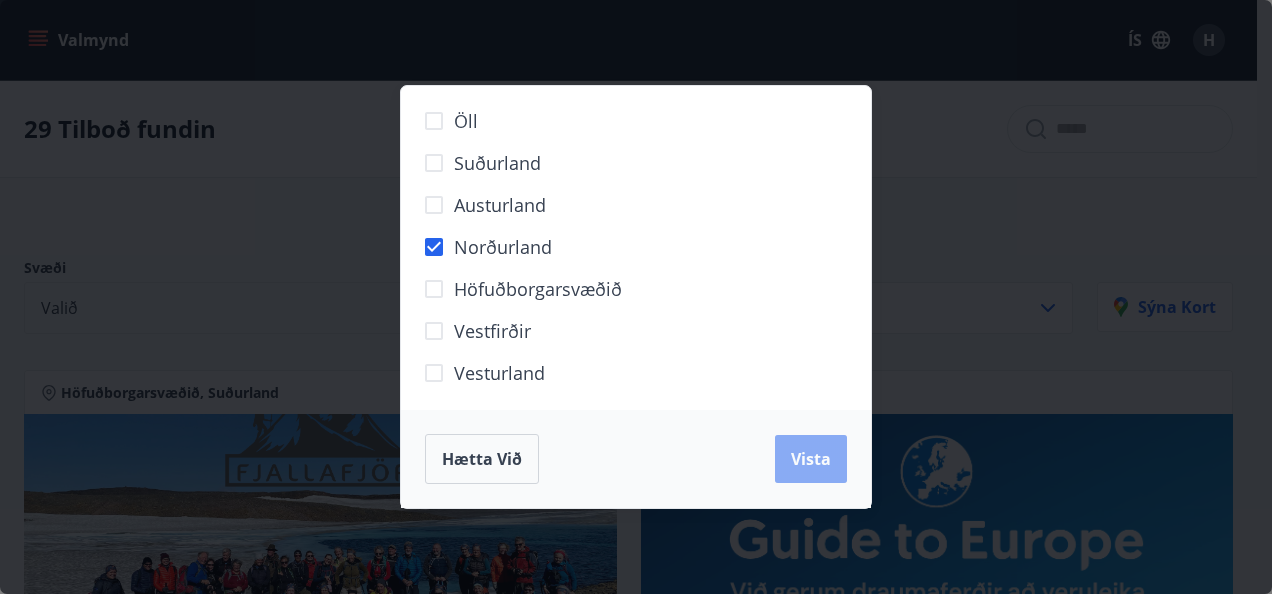 click on "Vista" at bounding box center [811, 459] 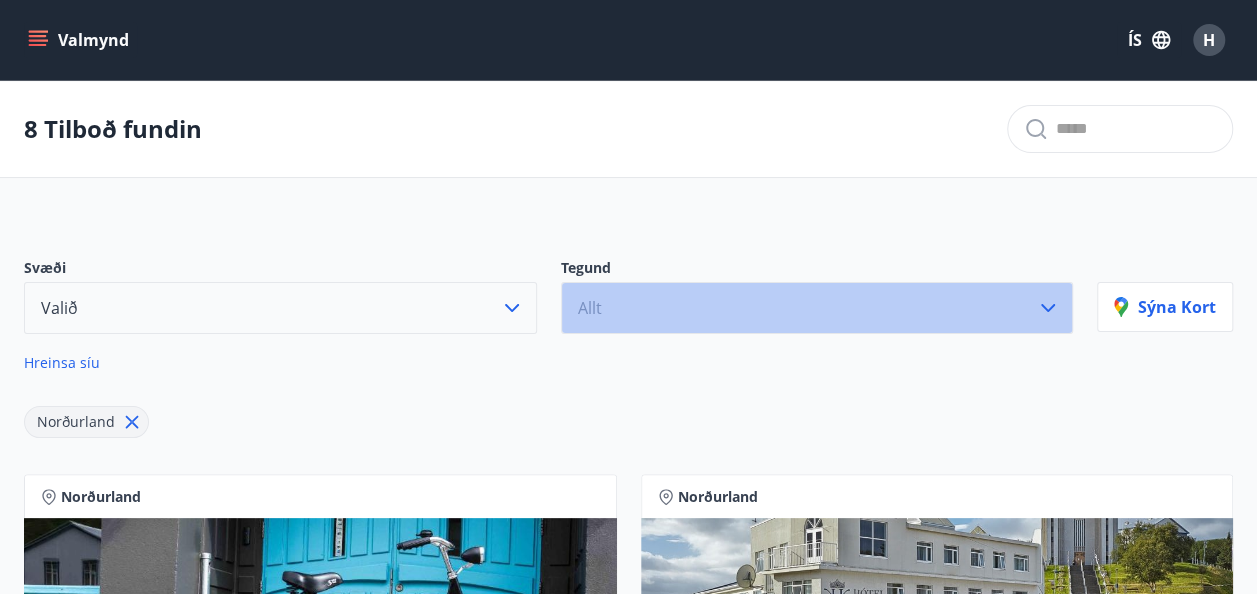 click on "Allt" at bounding box center (817, 308) 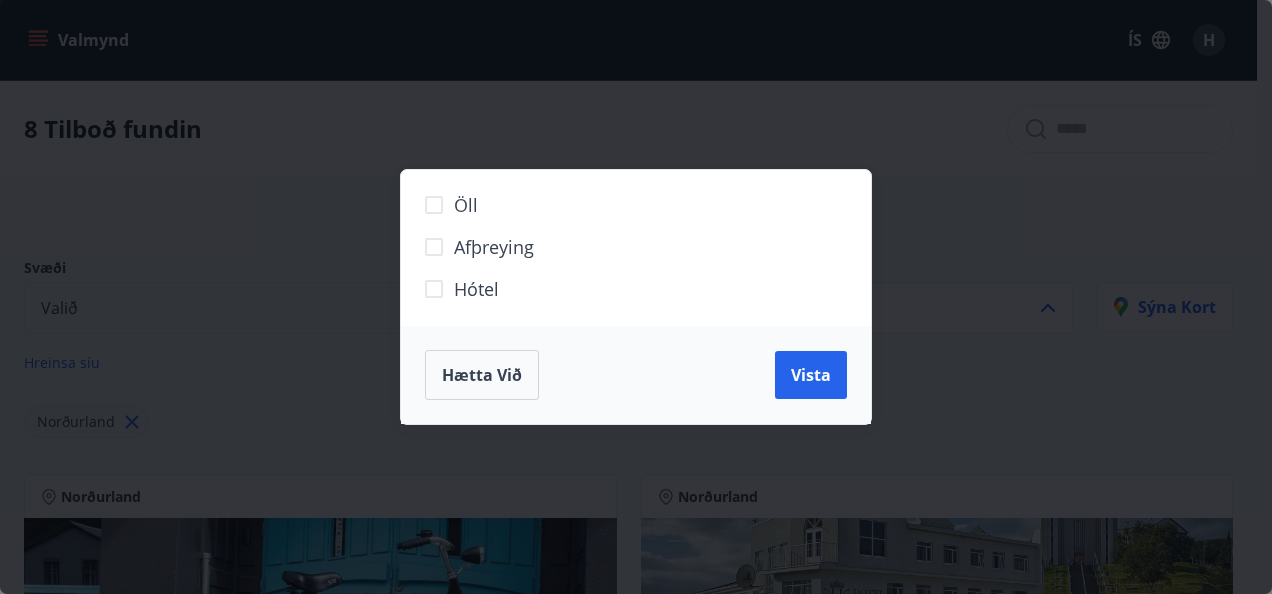 click on "Hótel" at bounding box center (623, 297) 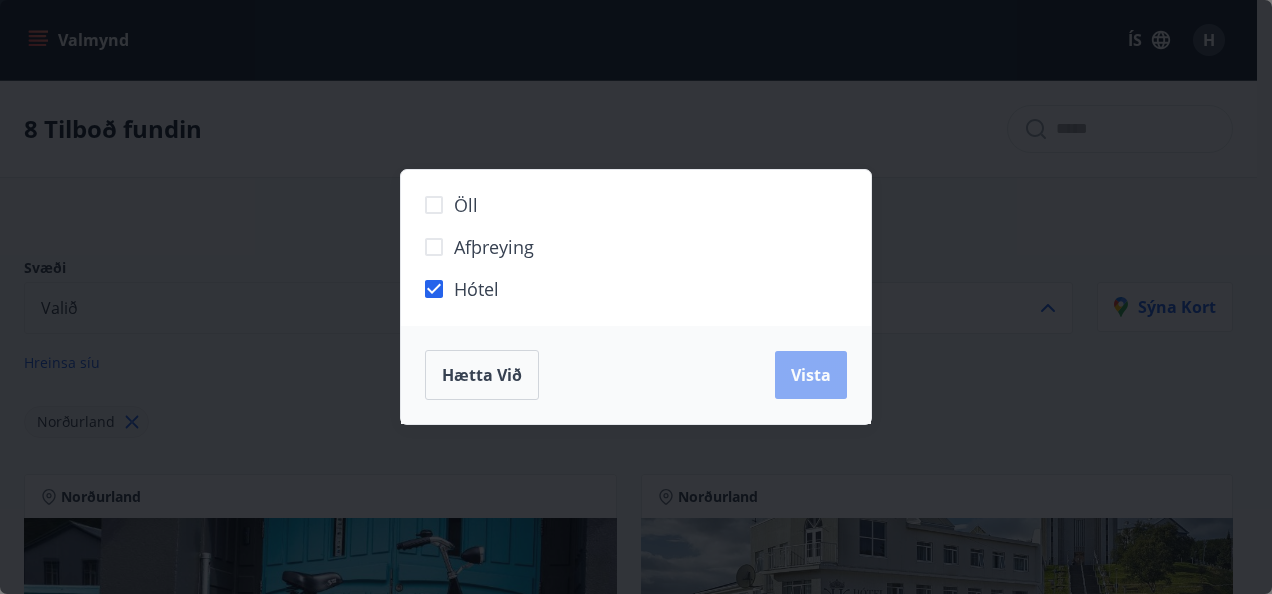 click on "Vista" at bounding box center (811, 375) 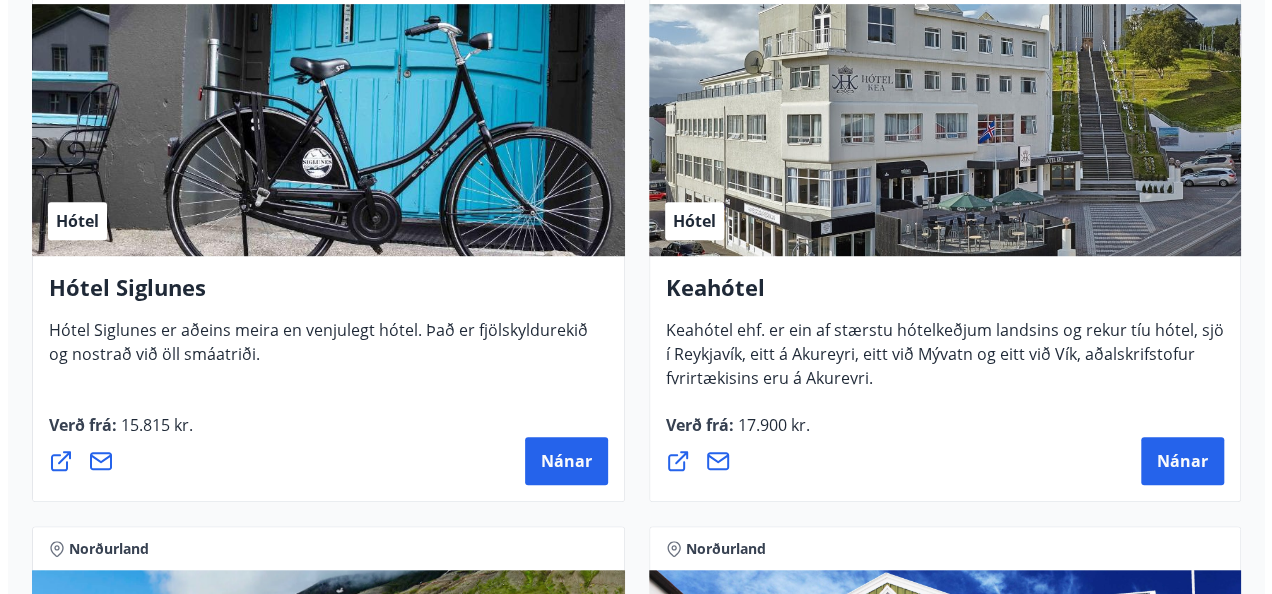 scroll, scrollTop: 517, scrollLeft: 0, axis: vertical 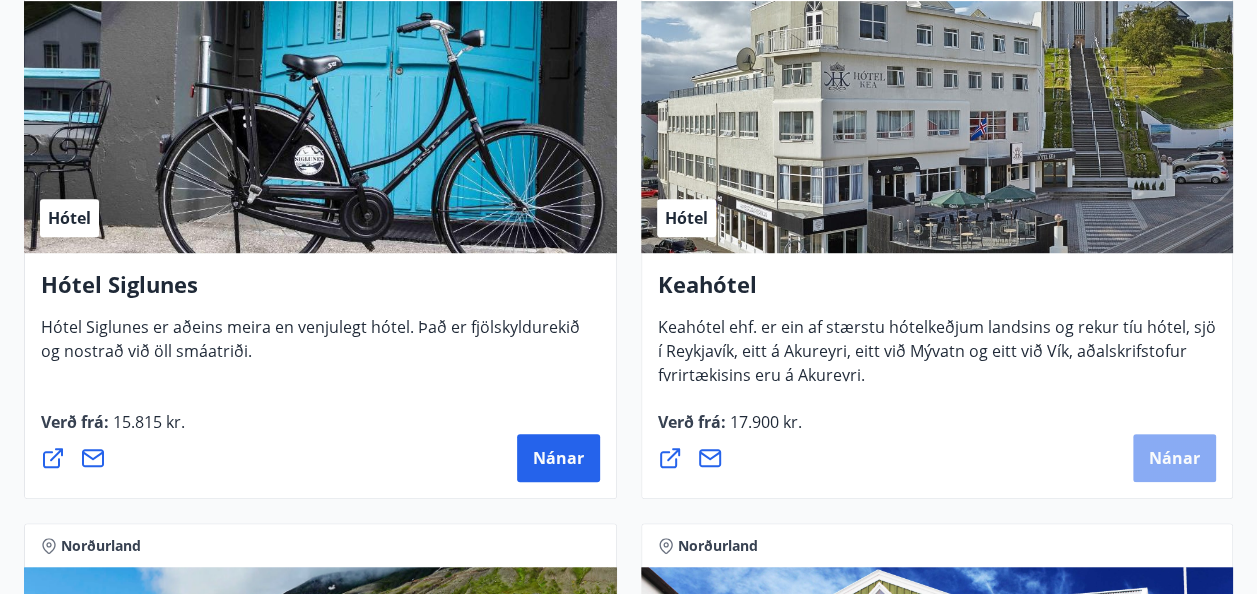 click on "Nánar" at bounding box center [1174, 458] 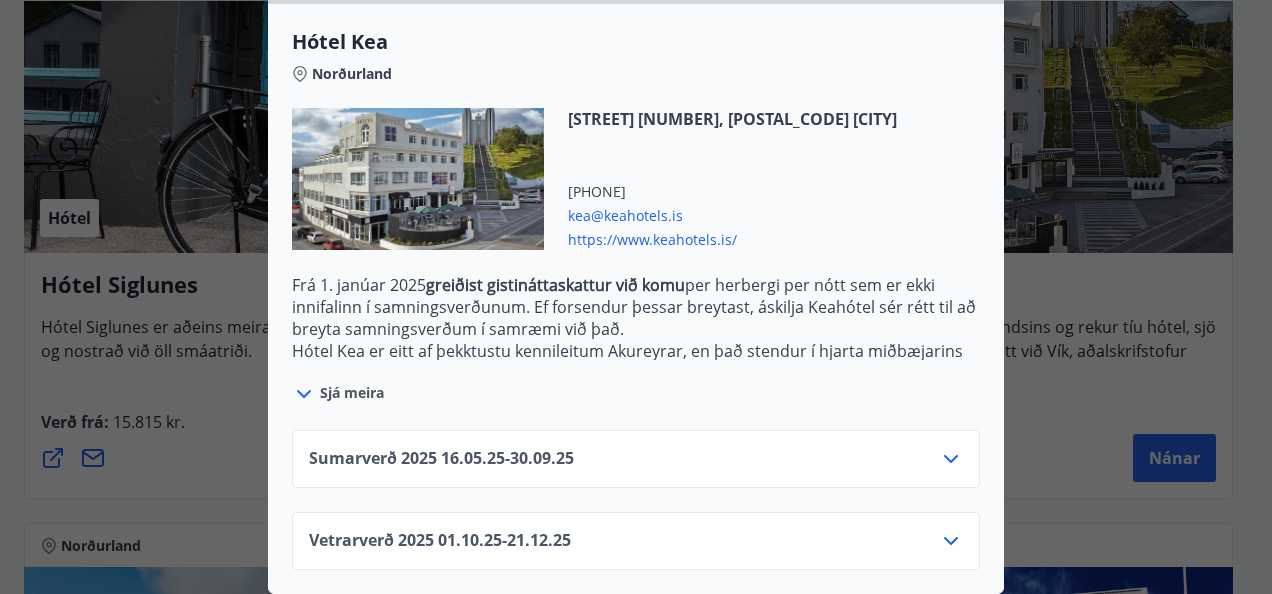 scroll, scrollTop: 546, scrollLeft: 0, axis: vertical 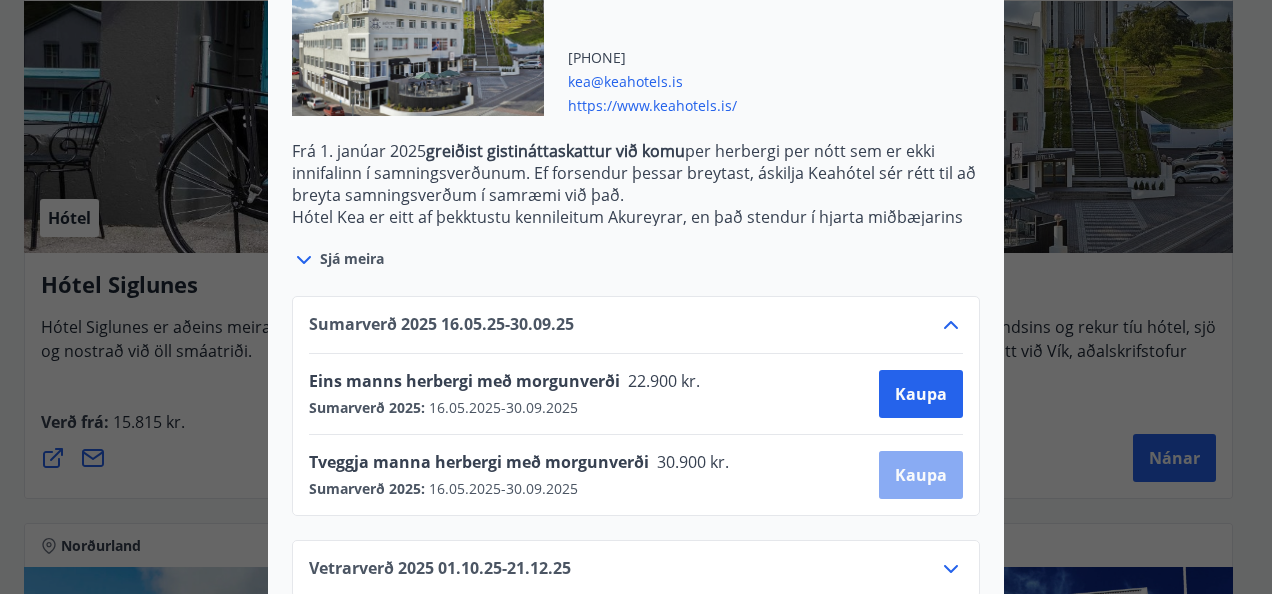 click on "Kaupa" at bounding box center [921, 475] 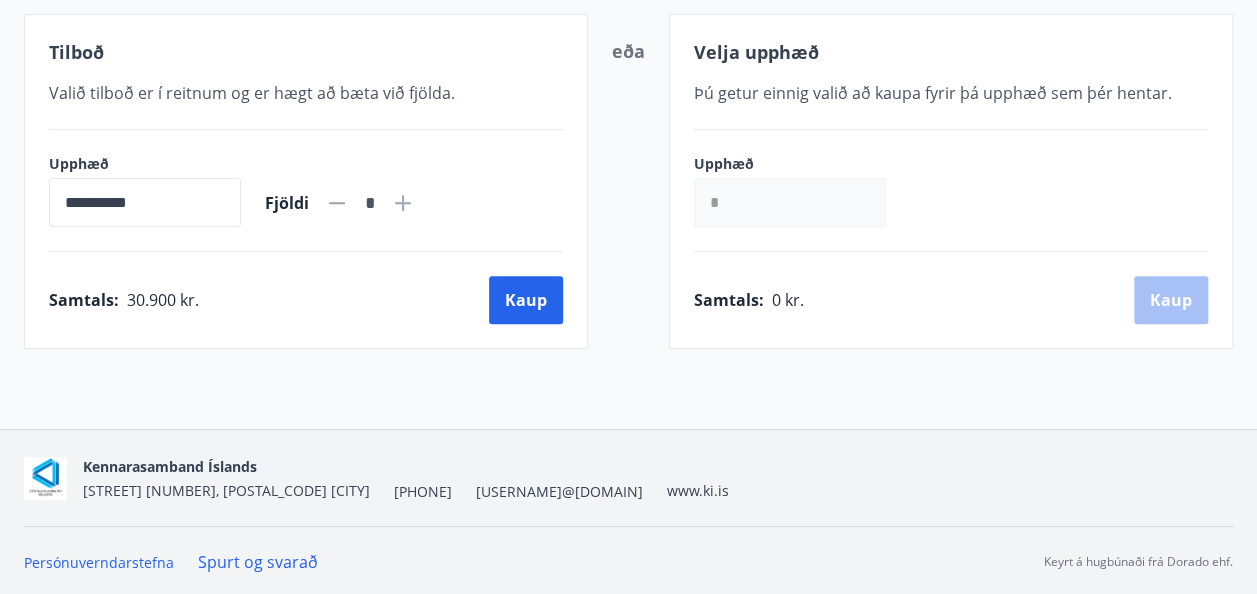 scroll, scrollTop: 388, scrollLeft: 0, axis: vertical 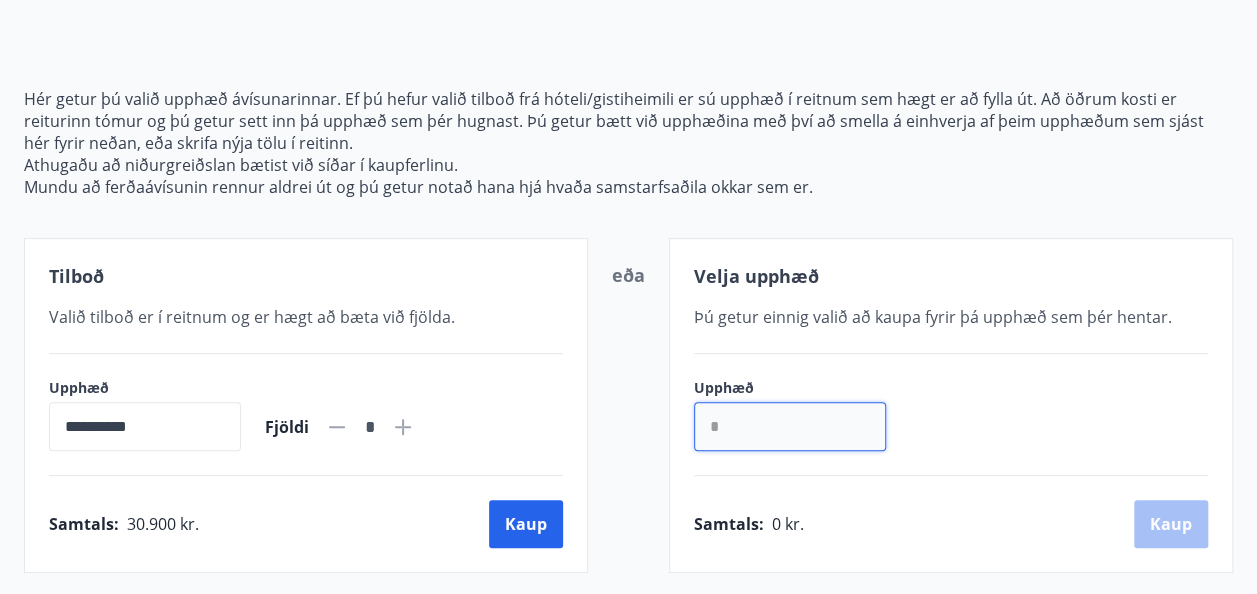 drag, startPoint x: 755, startPoint y: 426, endPoint x: 708, endPoint y: 430, distance: 47.169907 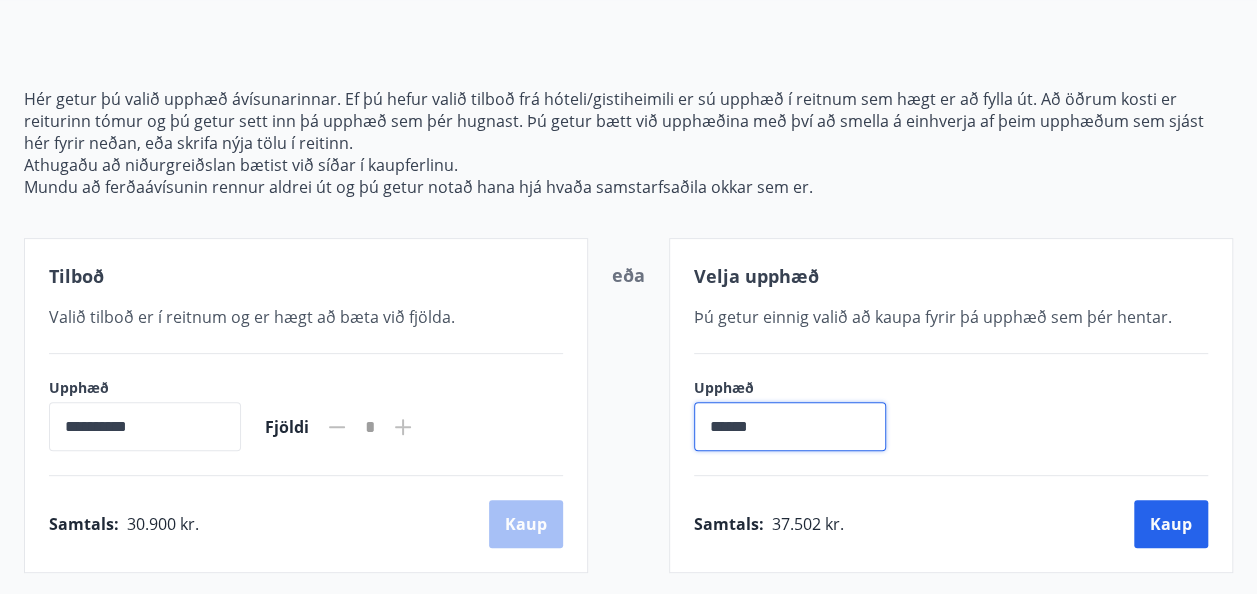 type on "******" 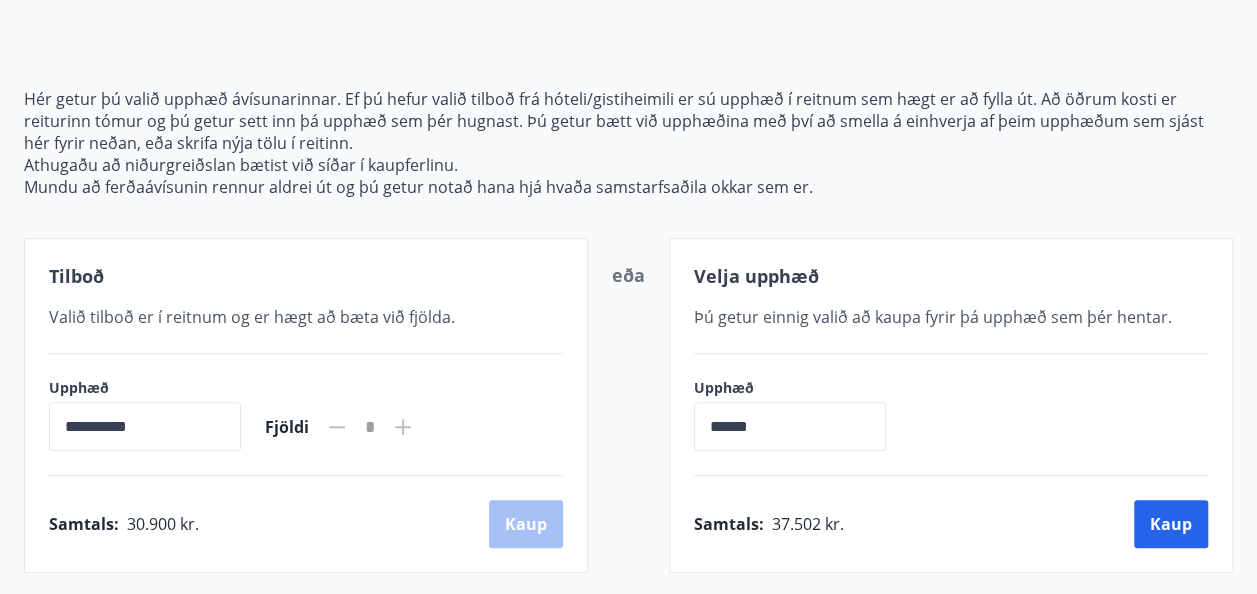 click on "Samtals : 37.502 kr. Kaup" at bounding box center [951, 524] 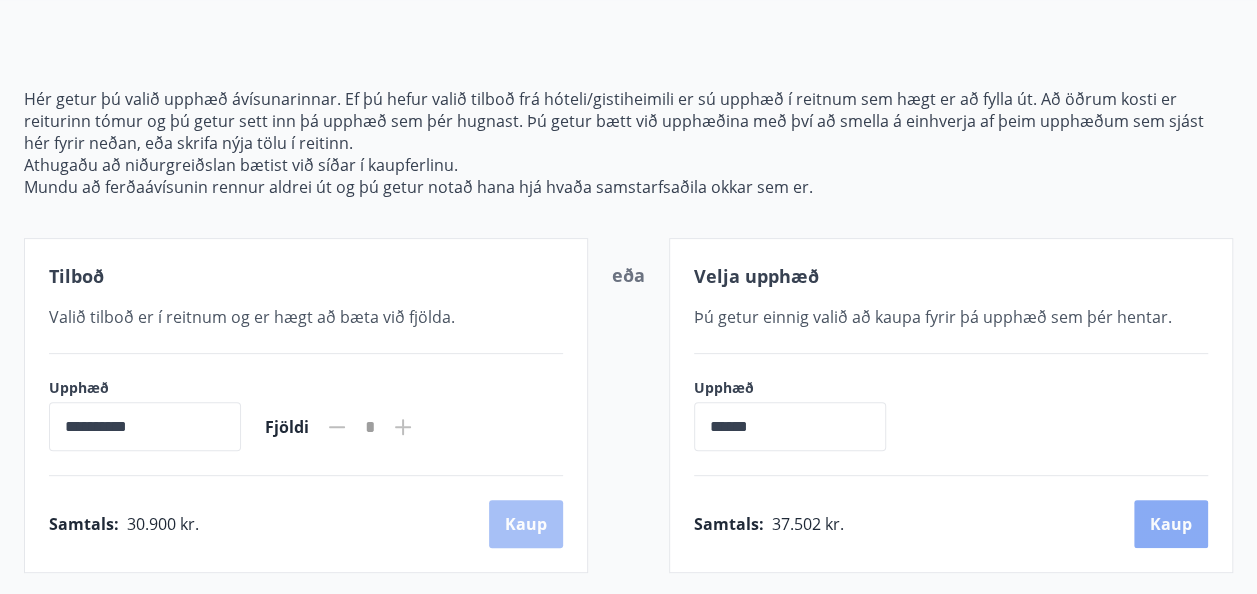 click on "Kaup" at bounding box center (1171, 524) 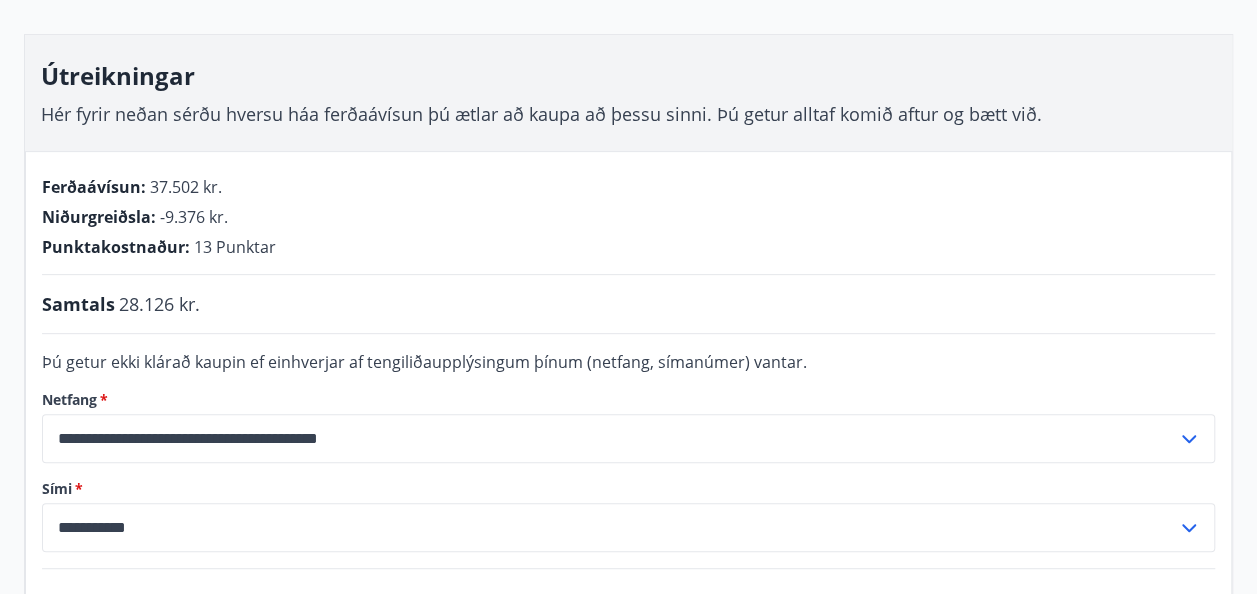 scroll, scrollTop: 265, scrollLeft: 0, axis: vertical 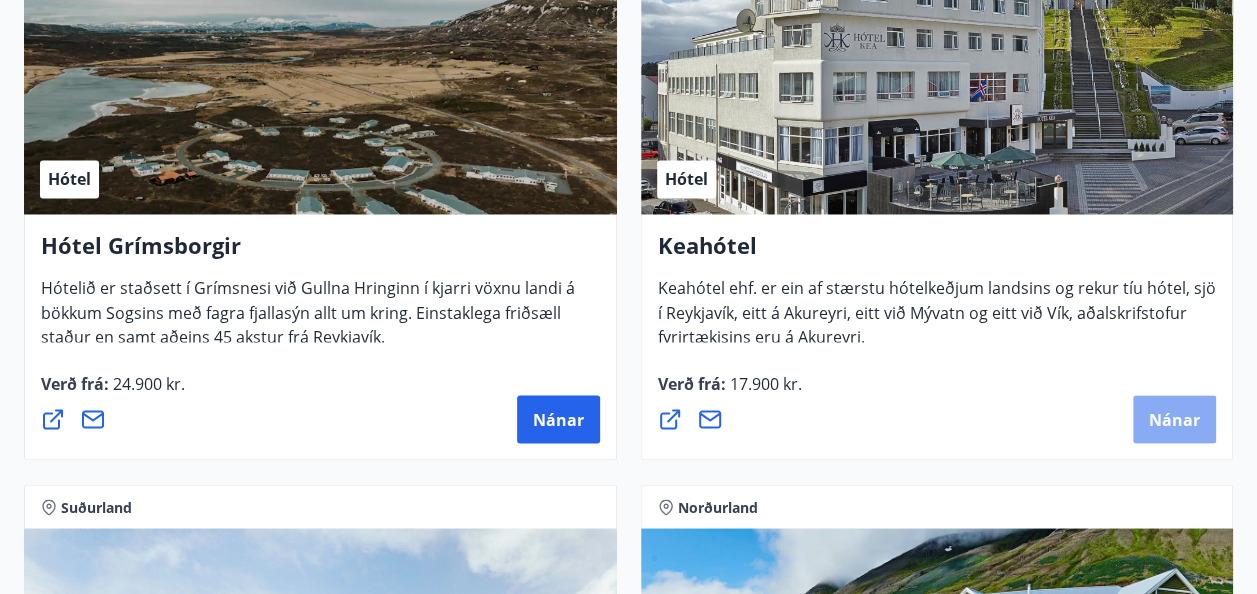 click on "Nánar" at bounding box center [1174, 419] 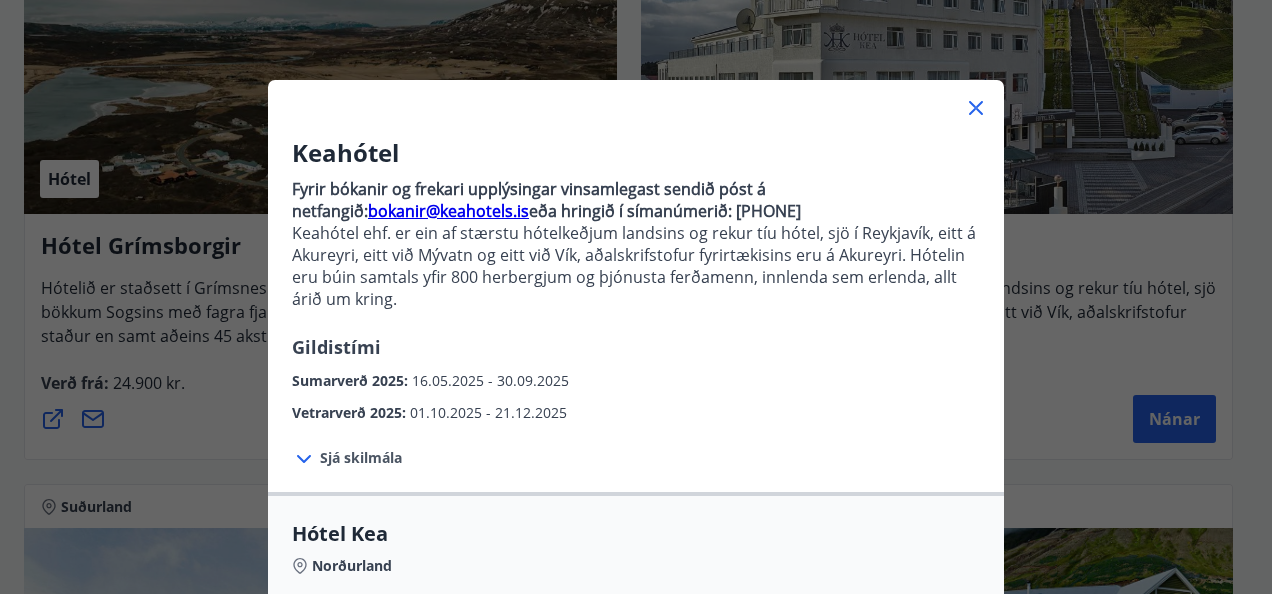 scroll, scrollTop: 80, scrollLeft: 0, axis: vertical 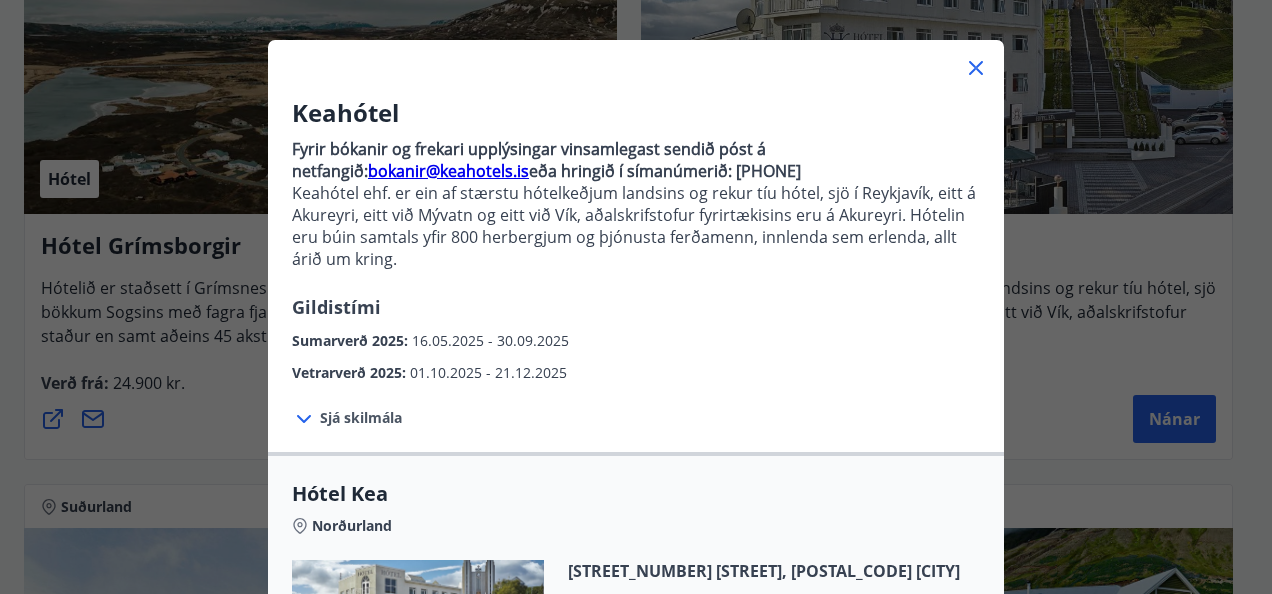 click 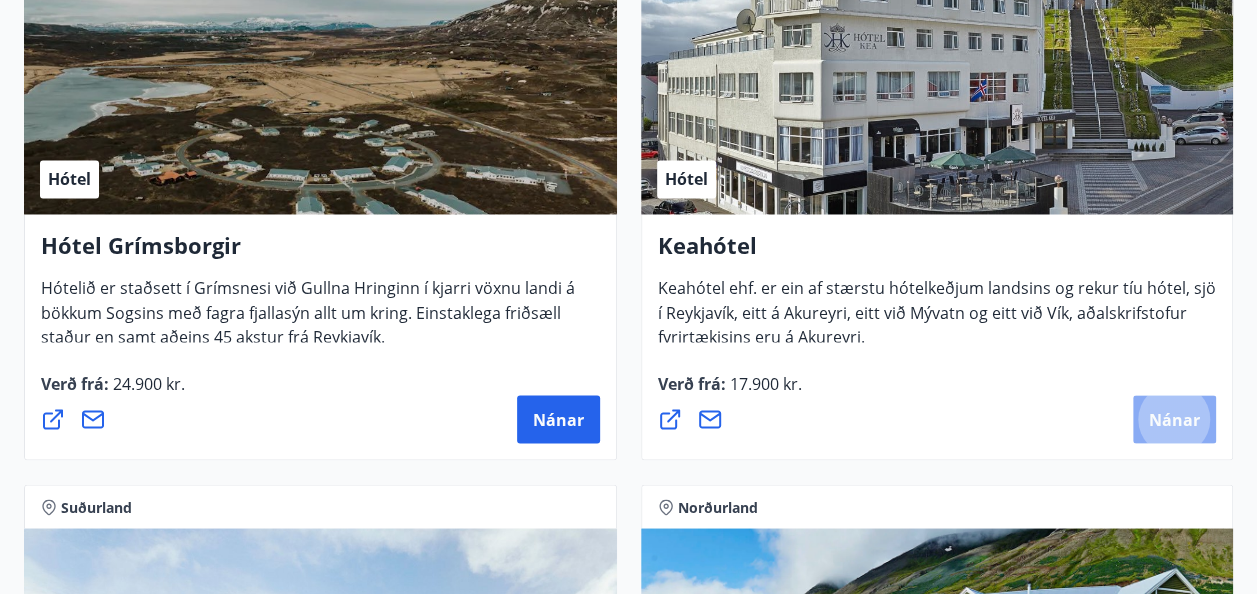 click on "Nánar" at bounding box center [1174, 419] 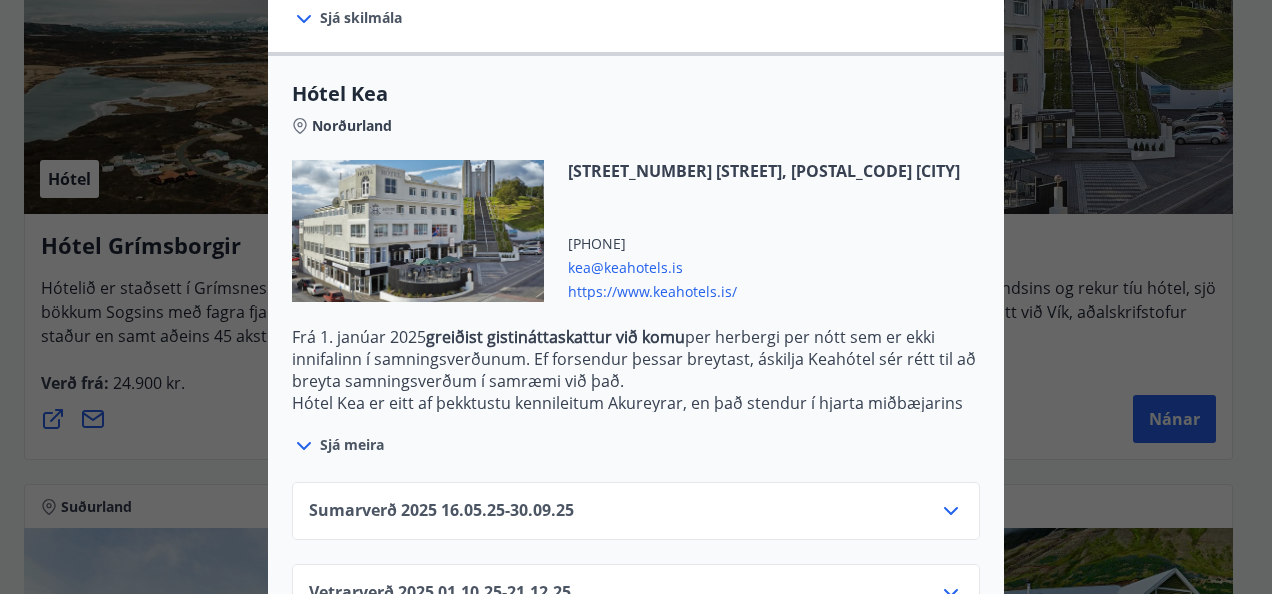 scroll, scrollTop: 546, scrollLeft: 0, axis: vertical 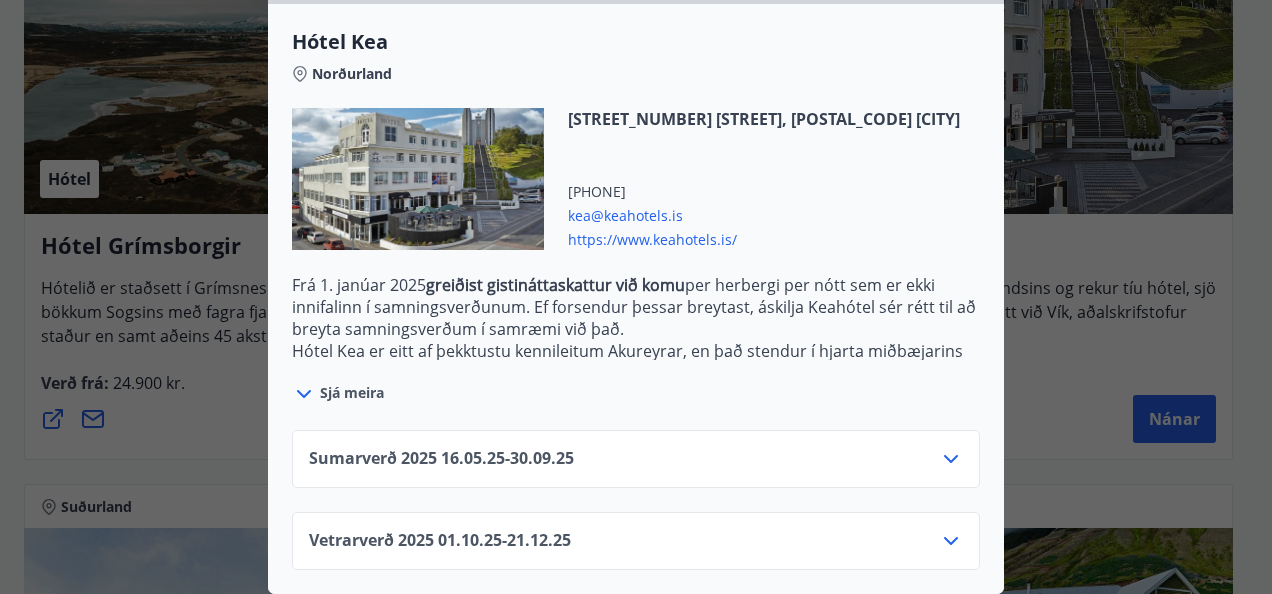 click 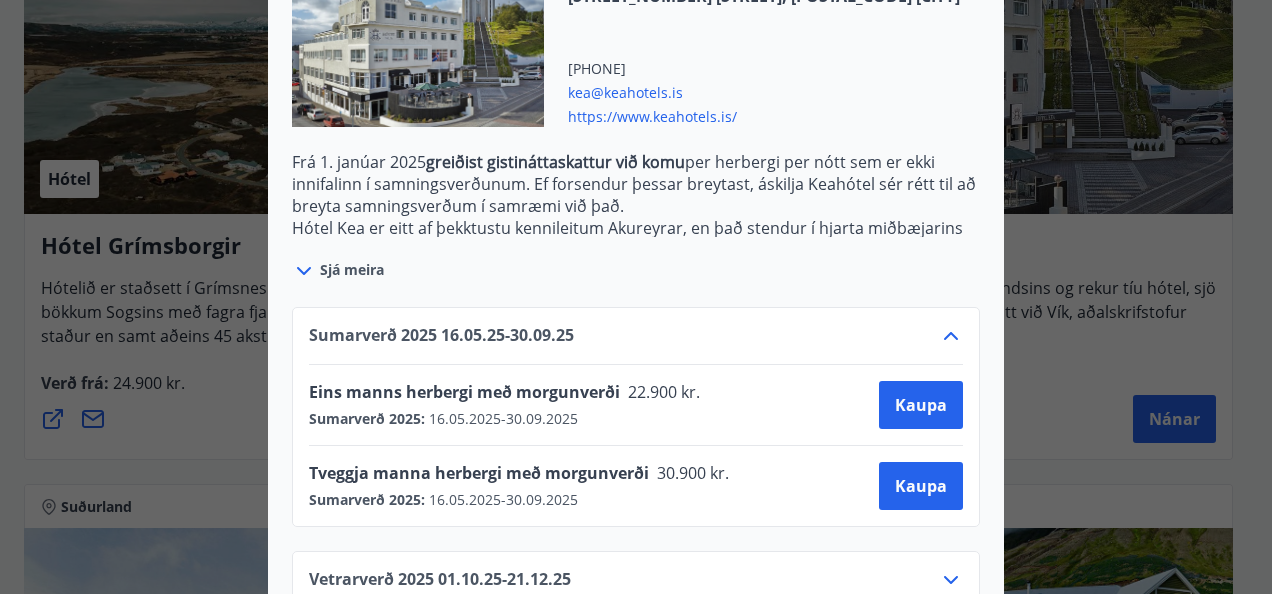scroll, scrollTop: 707, scrollLeft: 0, axis: vertical 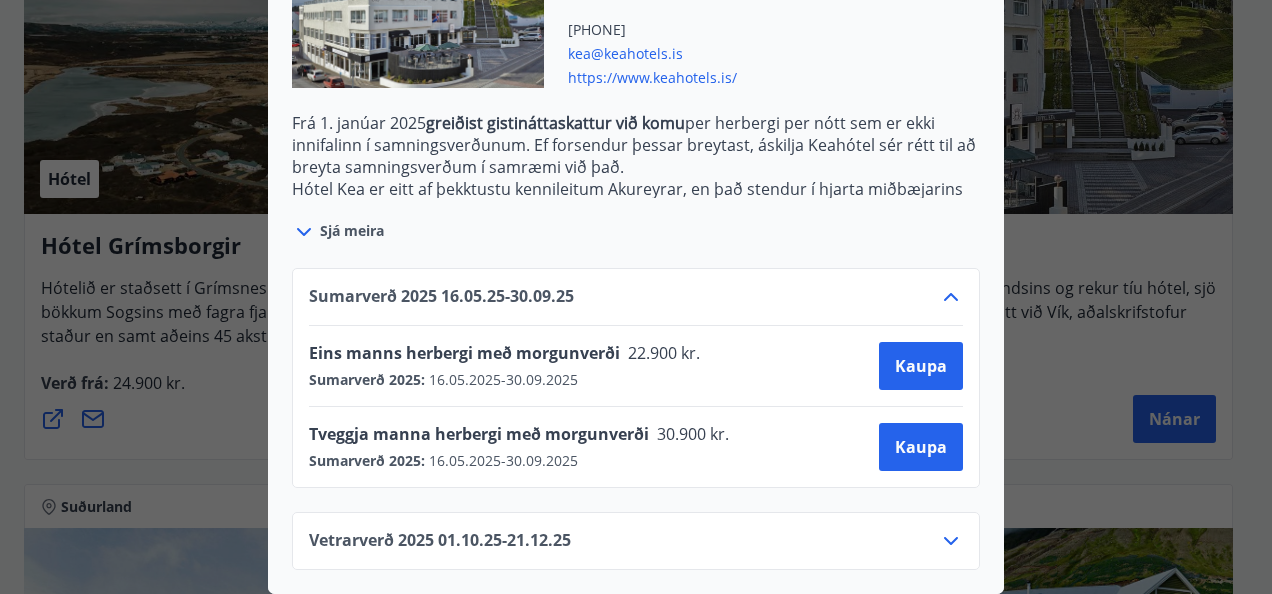 click on "Tveggja manna herbergi með morgunverði 30.900 kr. Sumarverð 2025 : 16.05.2025  -  30.09.2025 Kaupa" at bounding box center (636, 447) 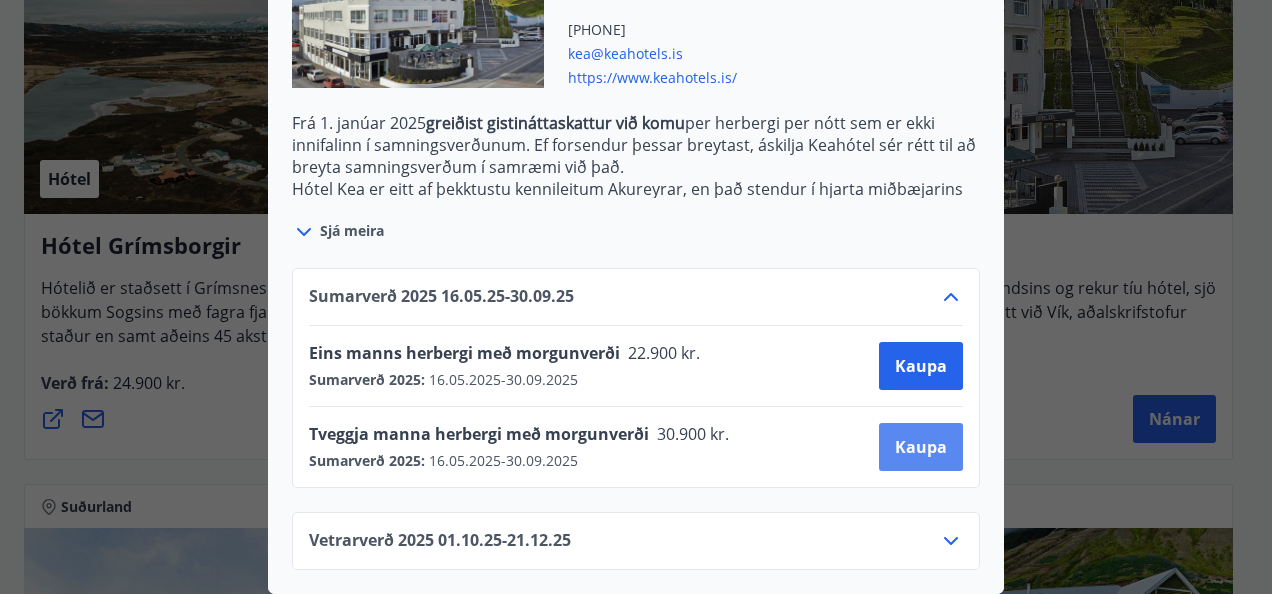 click on "Kaupa" at bounding box center (921, 447) 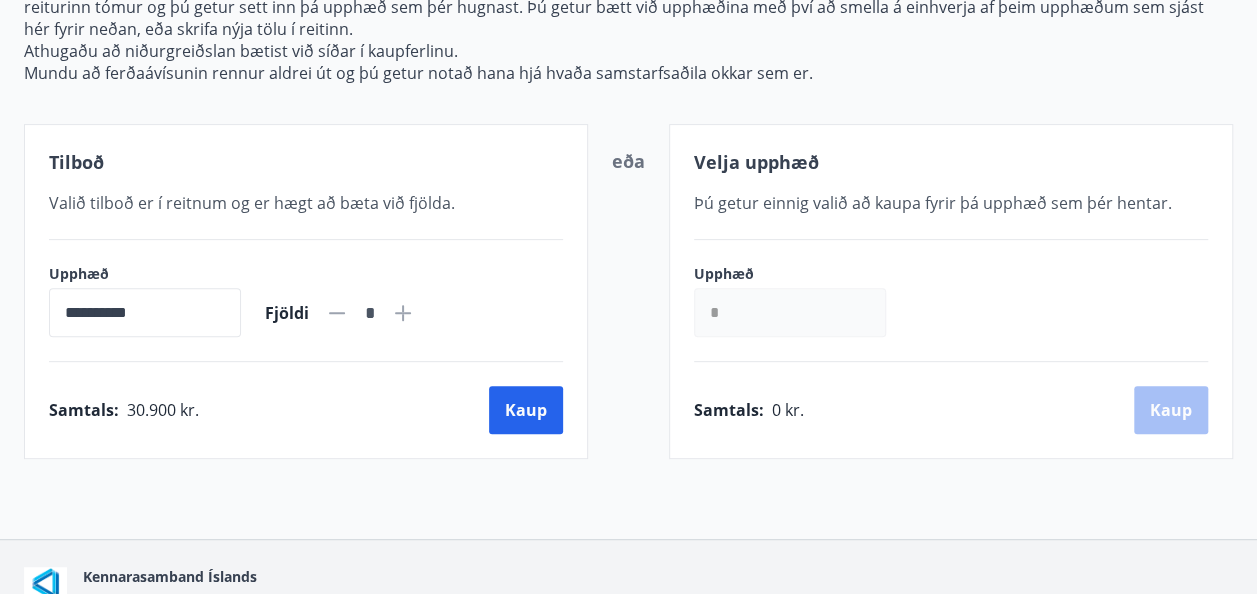 scroll, scrollTop: 388, scrollLeft: 0, axis: vertical 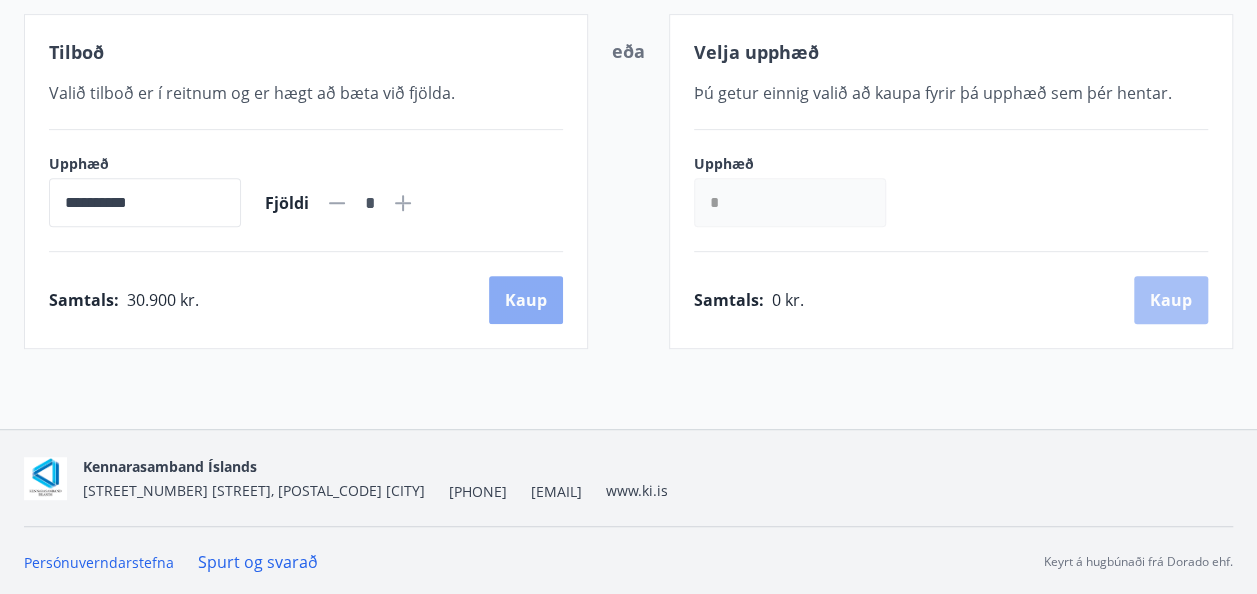 click on "Kaup" at bounding box center (526, 300) 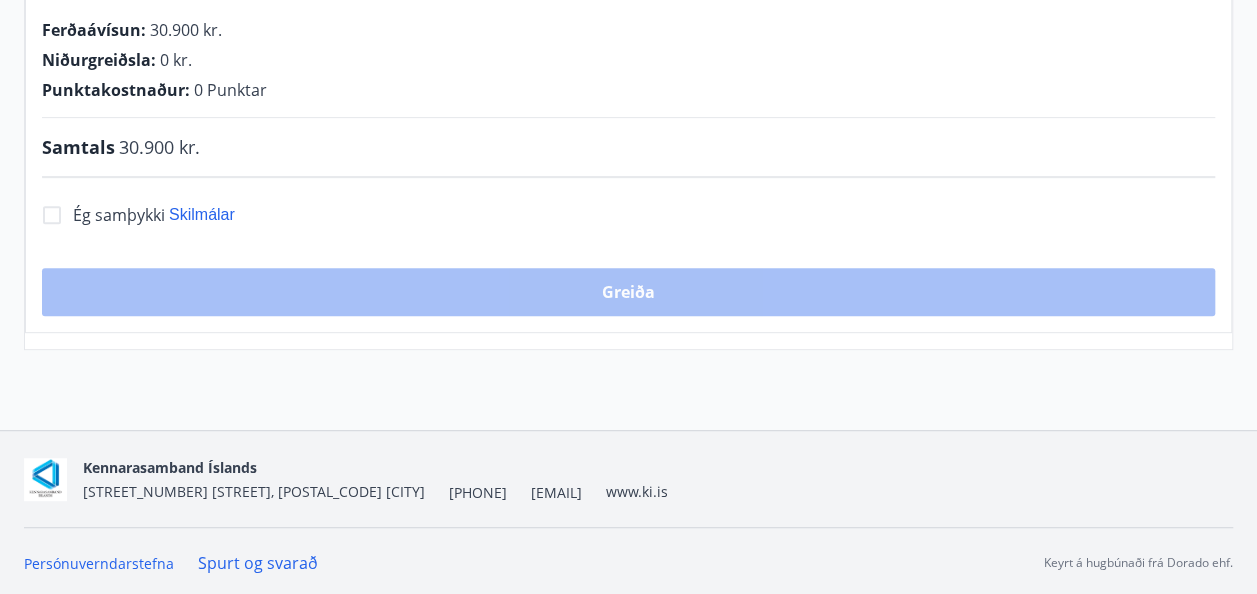 scroll, scrollTop: 388, scrollLeft: 0, axis: vertical 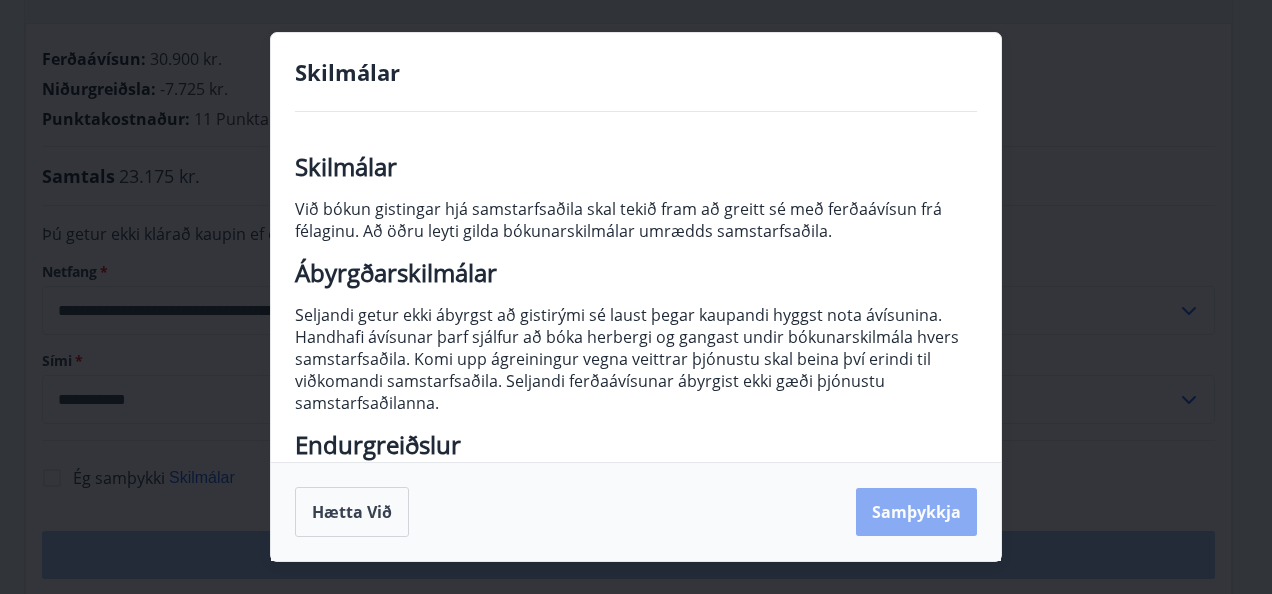 click on "Samþykkja" at bounding box center (916, 512) 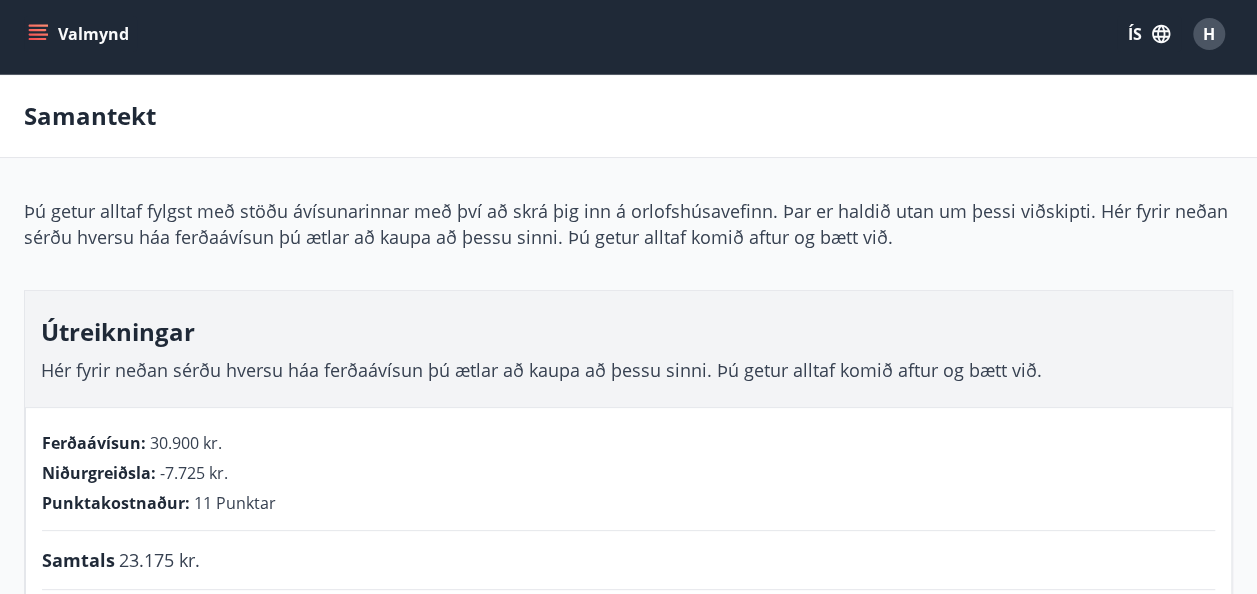 scroll, scrollTop: 0, scrollLeft: 0, axis: both 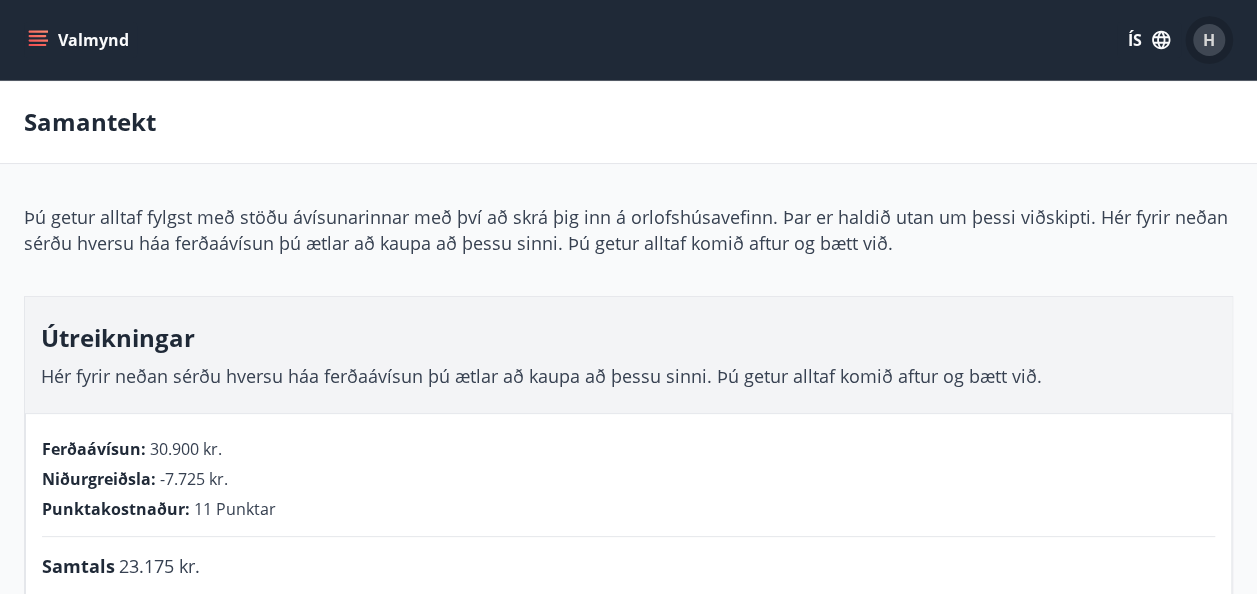 click on "H" at bounding box center (1209, 40) 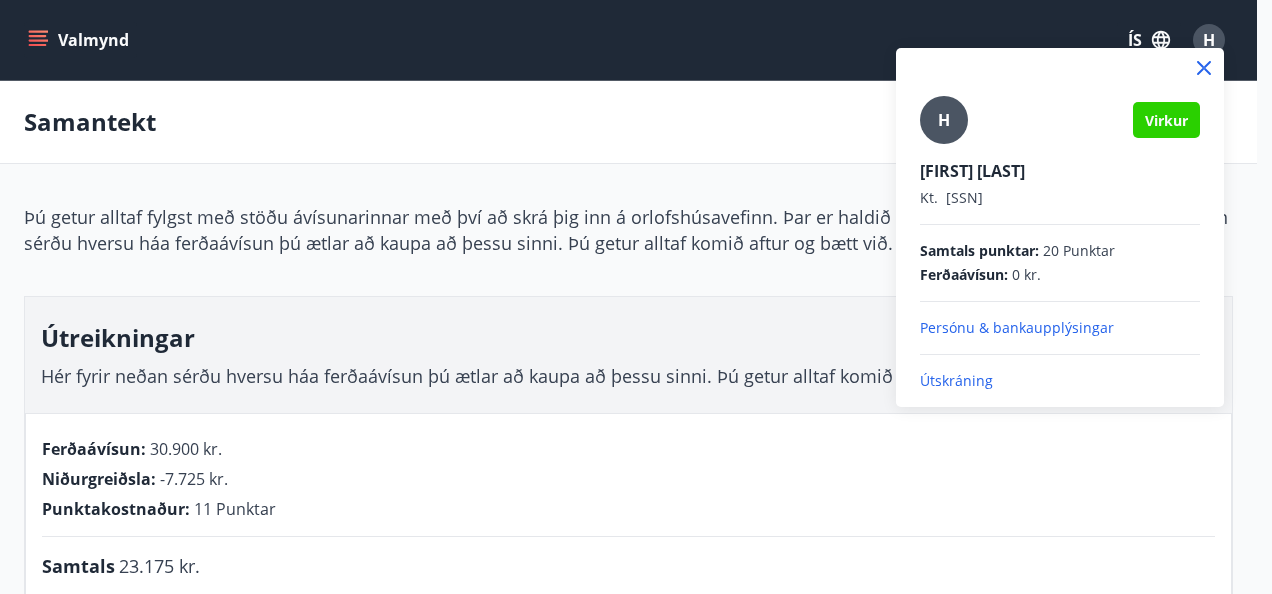 click 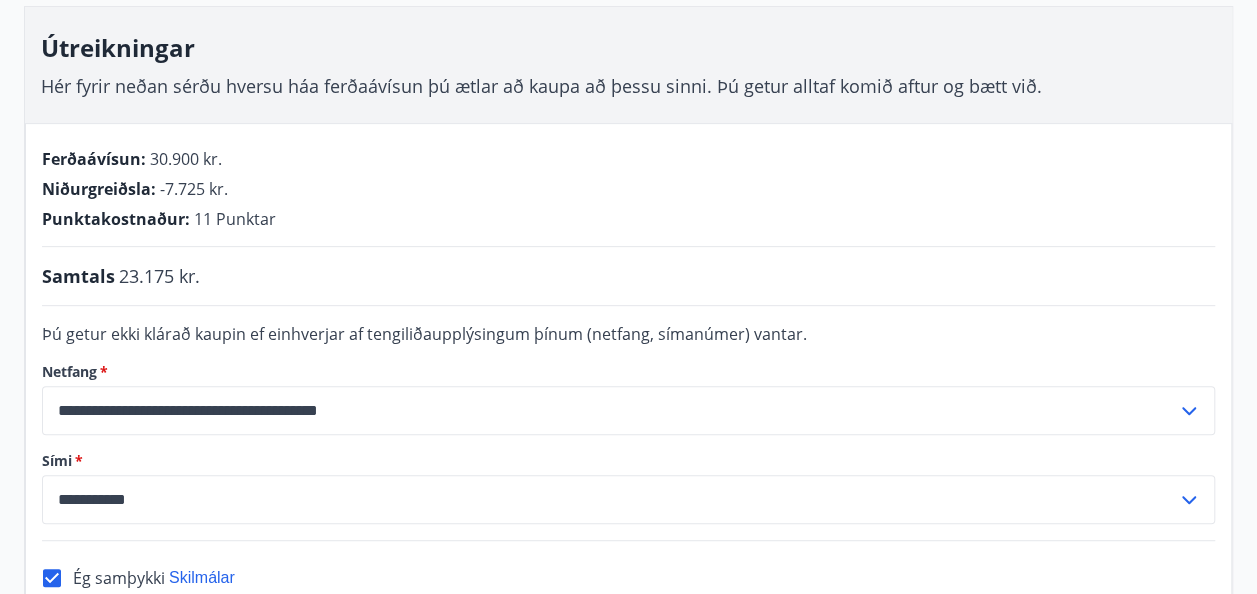 scroll, scrollTop: 293, scrollLeft: 0, axis: vertical 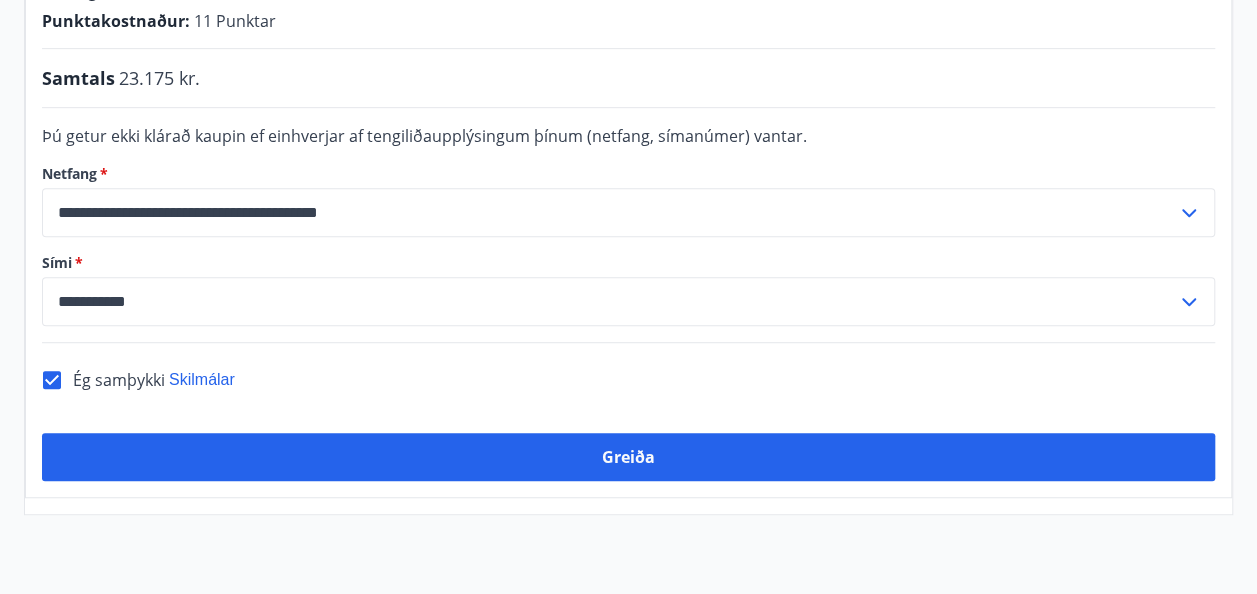click 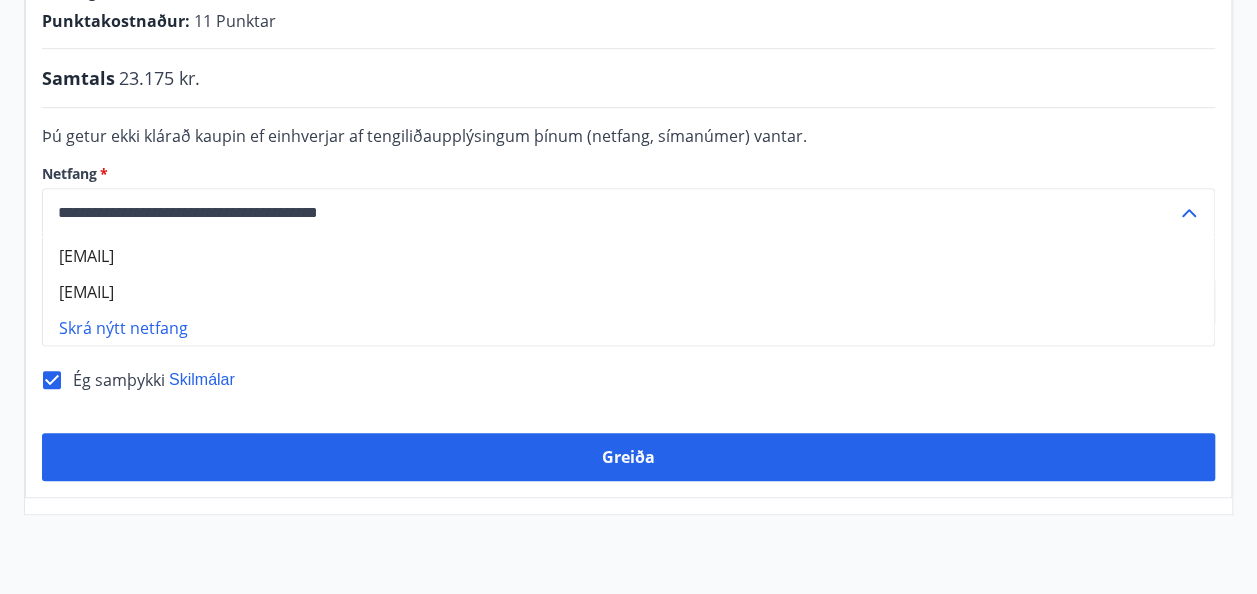 click 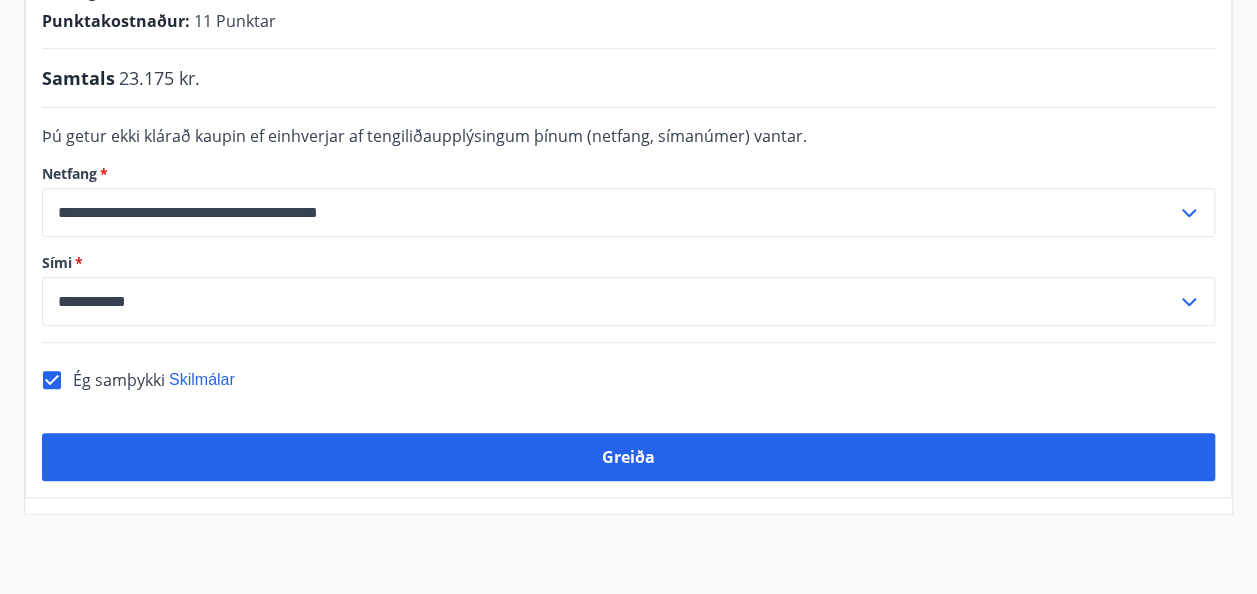 click 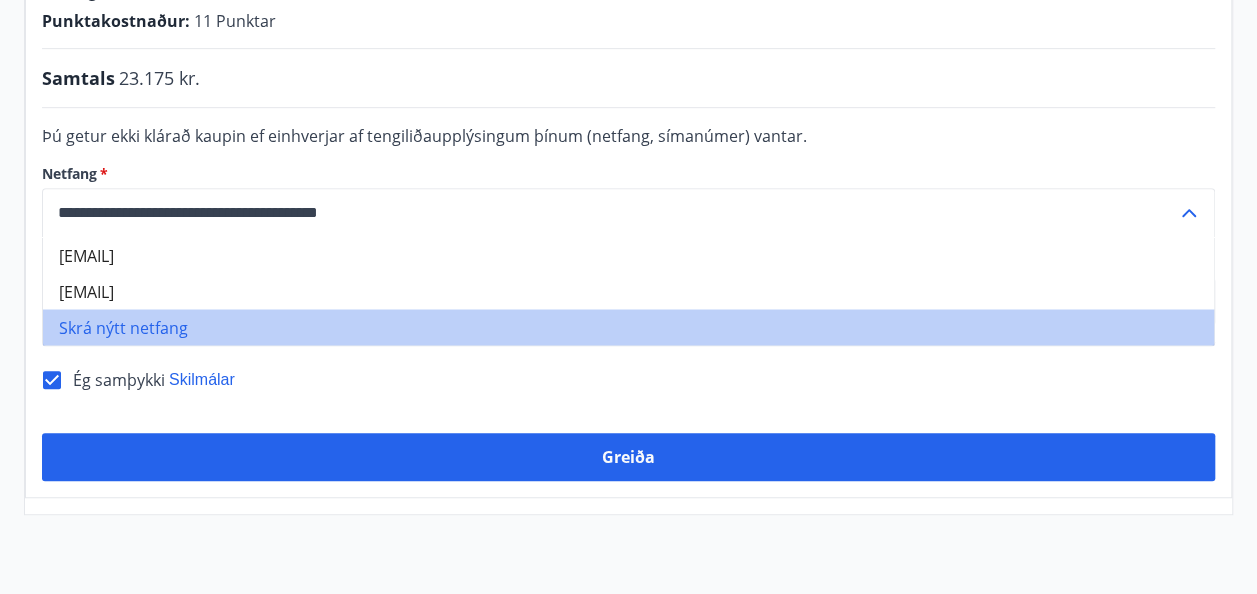click on "Skrá nýtt netfang" at bounding box center [628, 327] 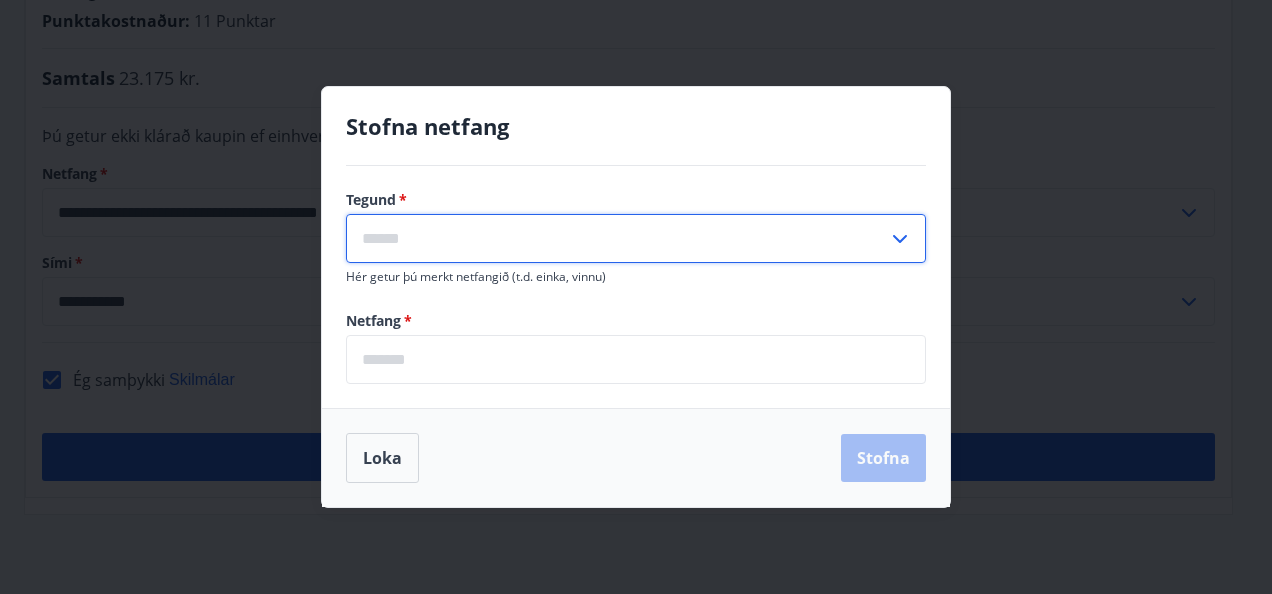 click at bounding box center (617, 238) 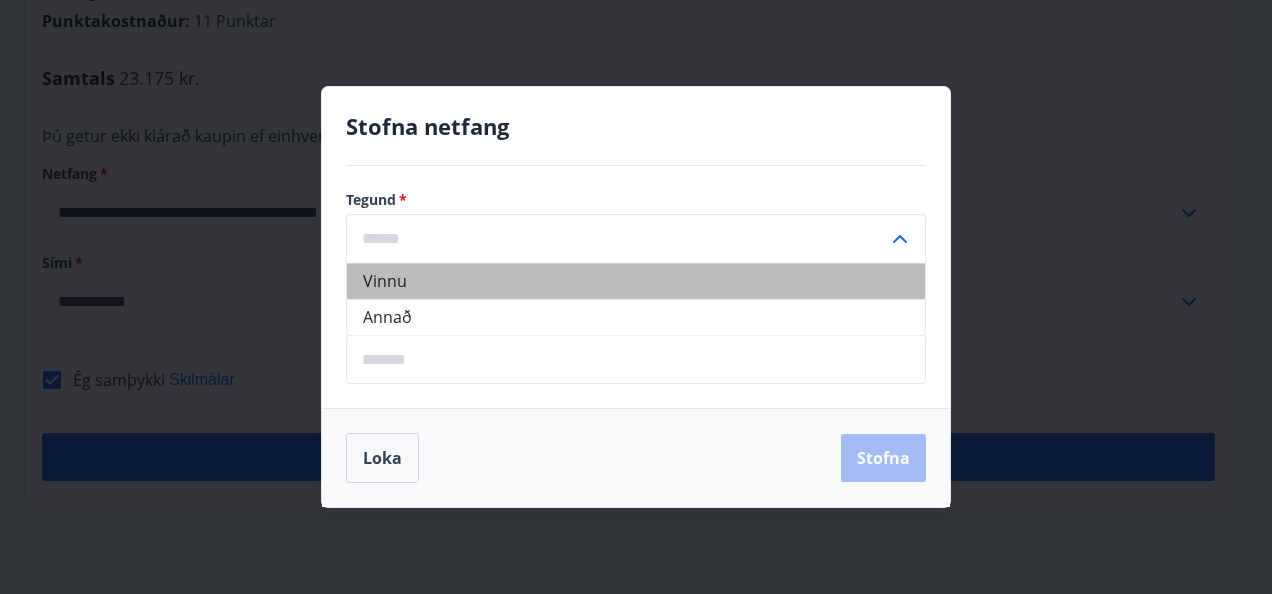 click on "Vinnu" at bounding box center [636, 281] 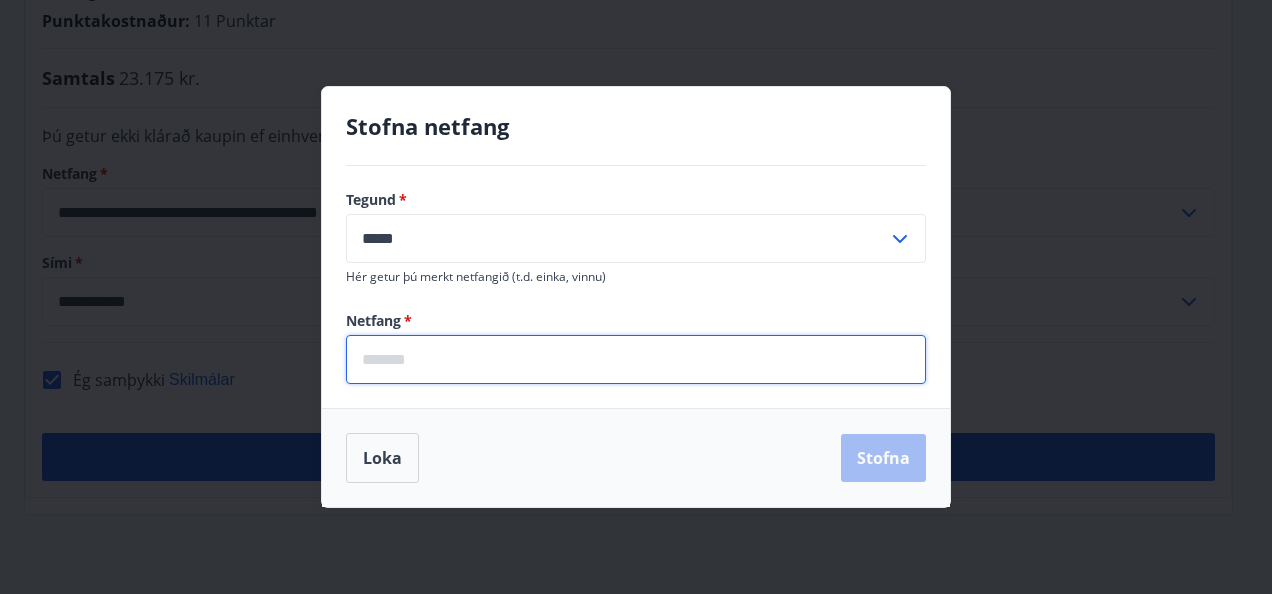 click at bounding box center [636, 359] 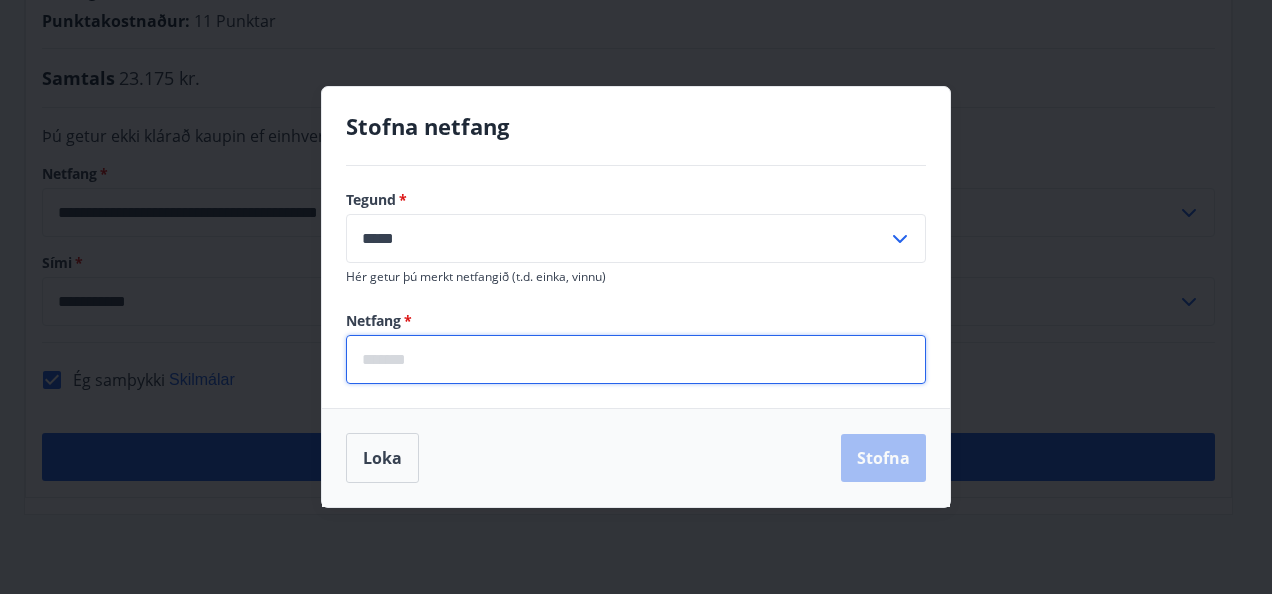 type on "**********" 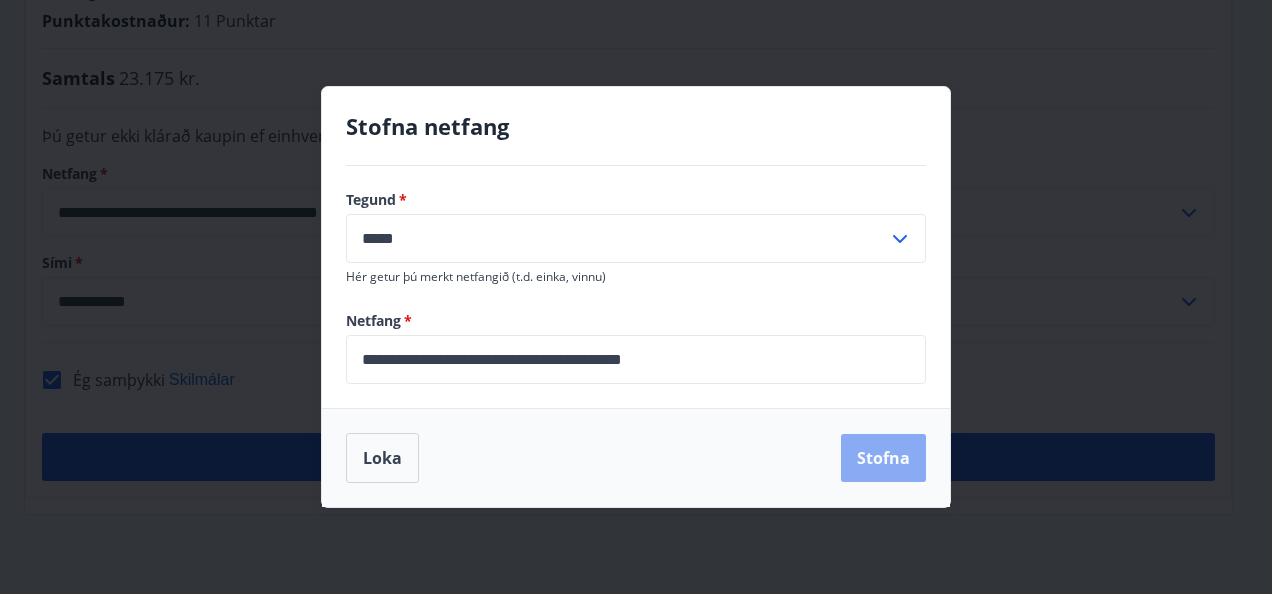 click on "Stofna" at bounding box center [883, 458] 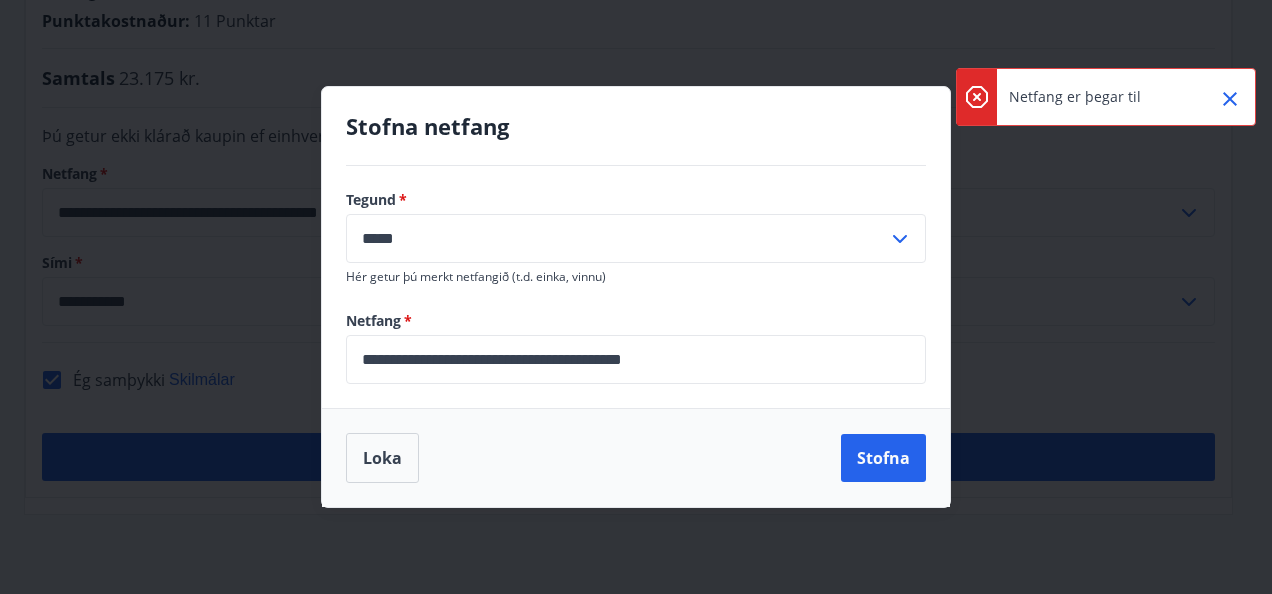 click 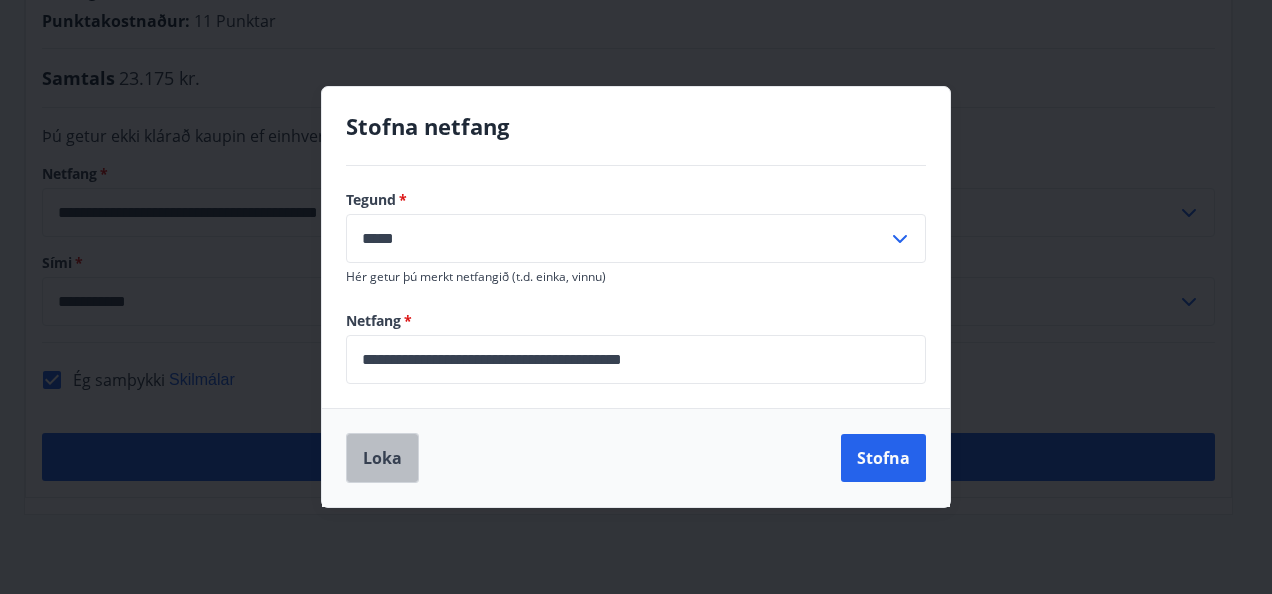 click on "Loka" at bounding box center [382, 458] 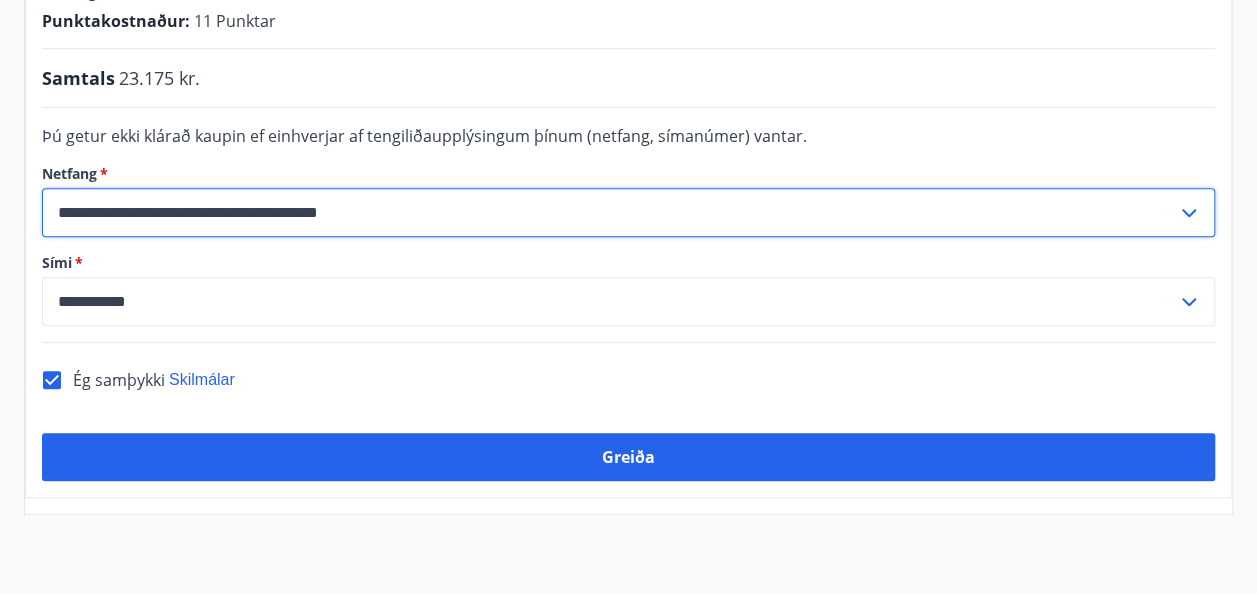 click on "**********" at bounding box center [609, 212] 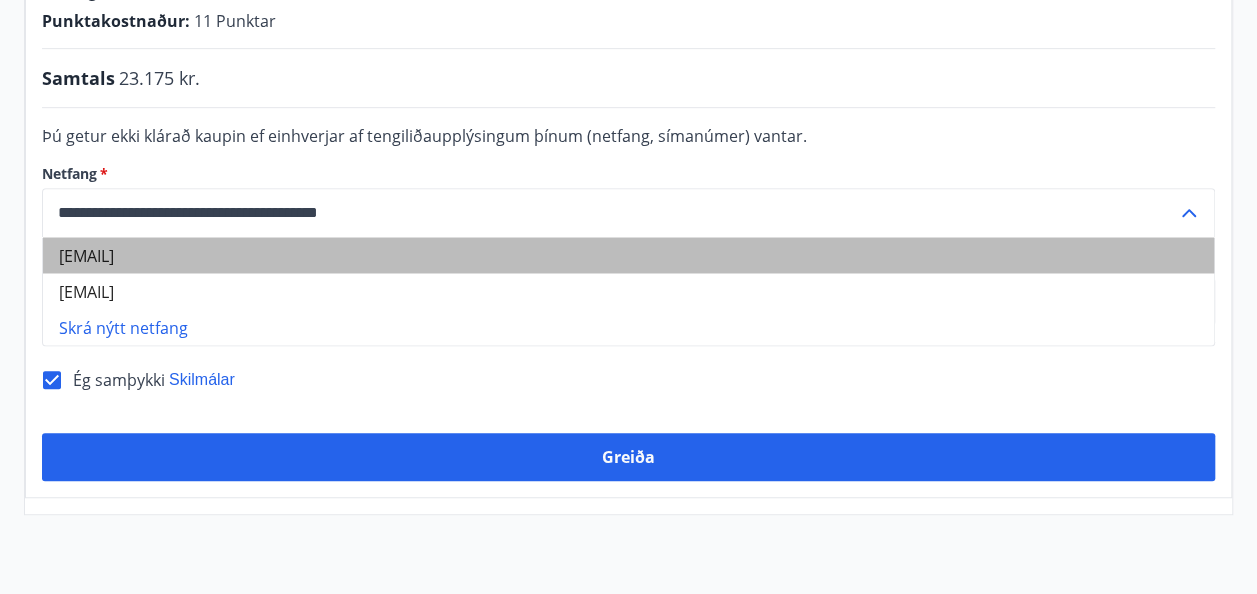 click on "[EMAIL]" at bounding box center [628, 255] 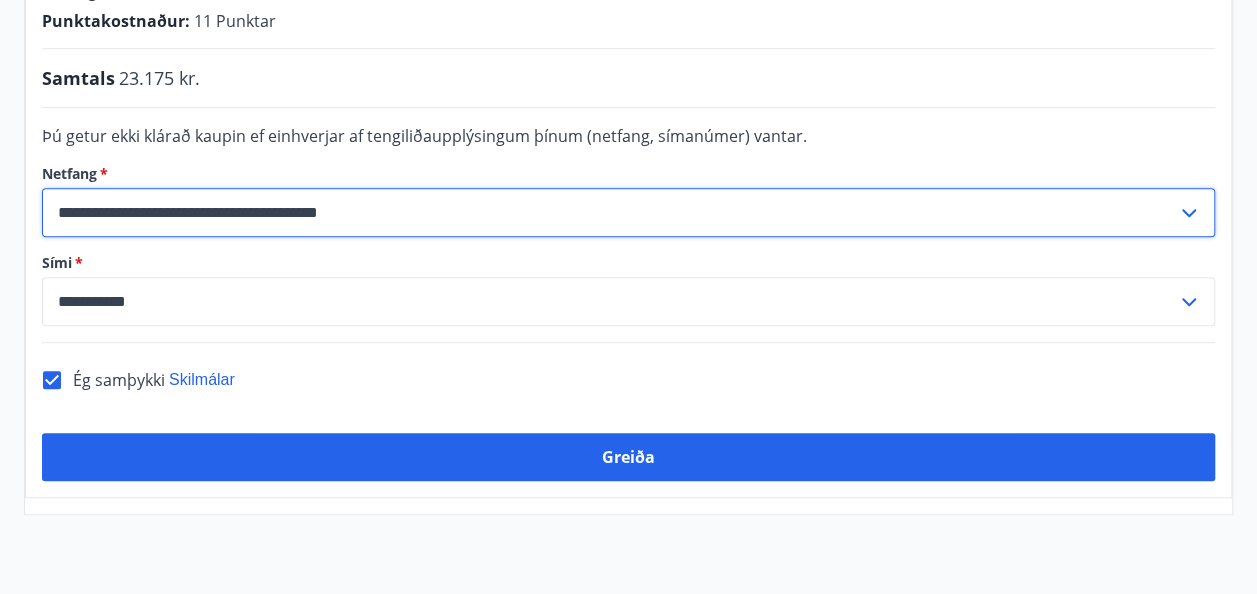 click on "**********" at bounding box center [609, 212] 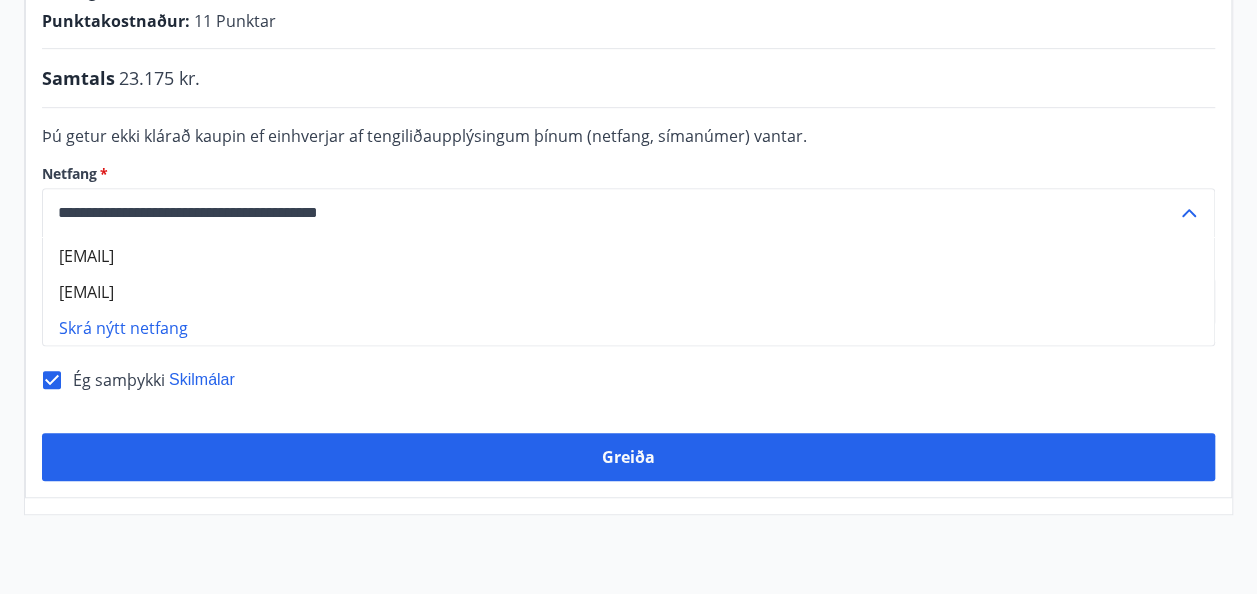 click on "Netfang   *" at bounding box center (628, 174) 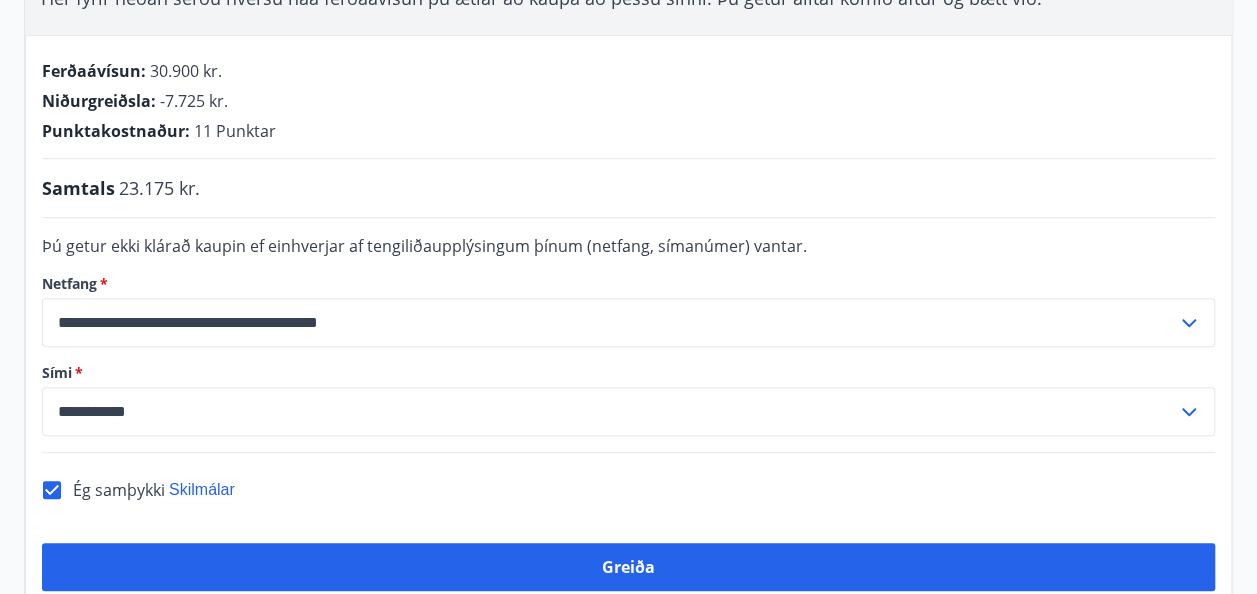 scroll, scrollTop: 374, scrollLeft: 0, axis: vertical 